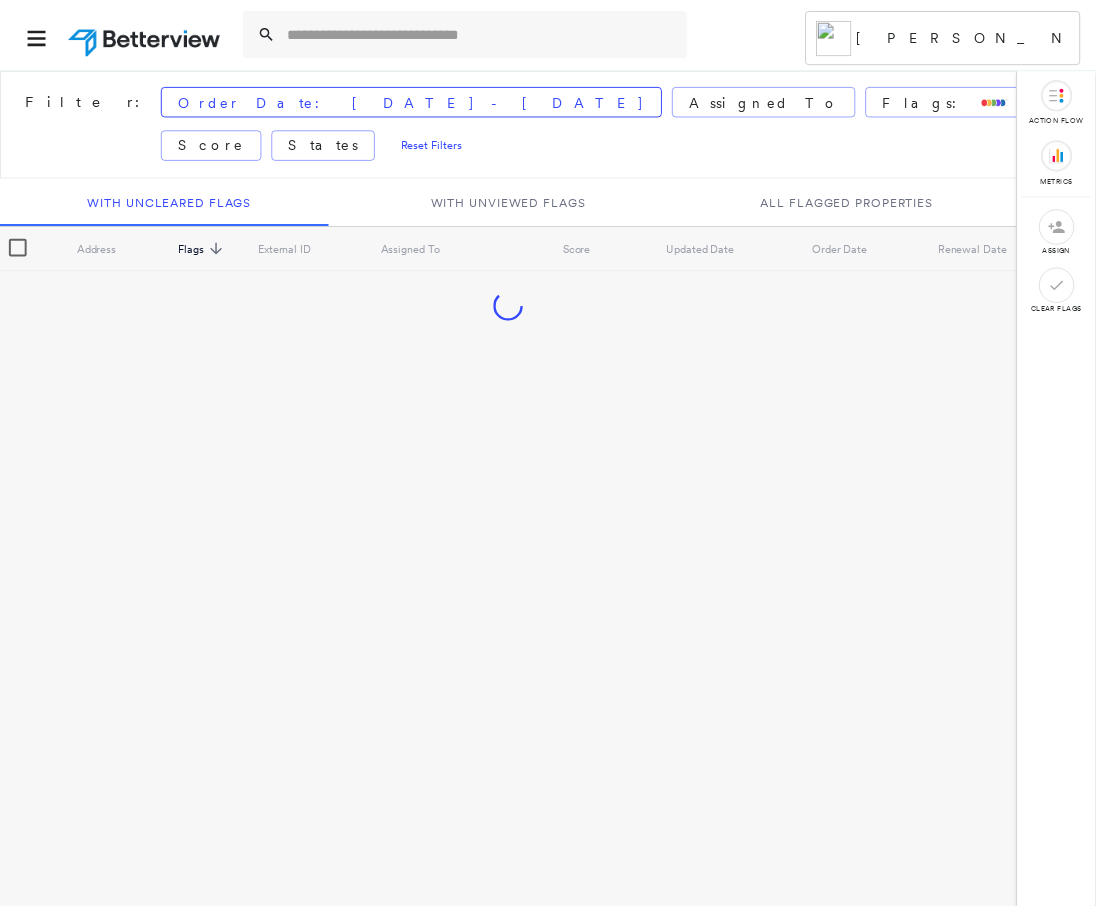 scroll, scrollTop: 0, scrollLeft: 0, axis: both 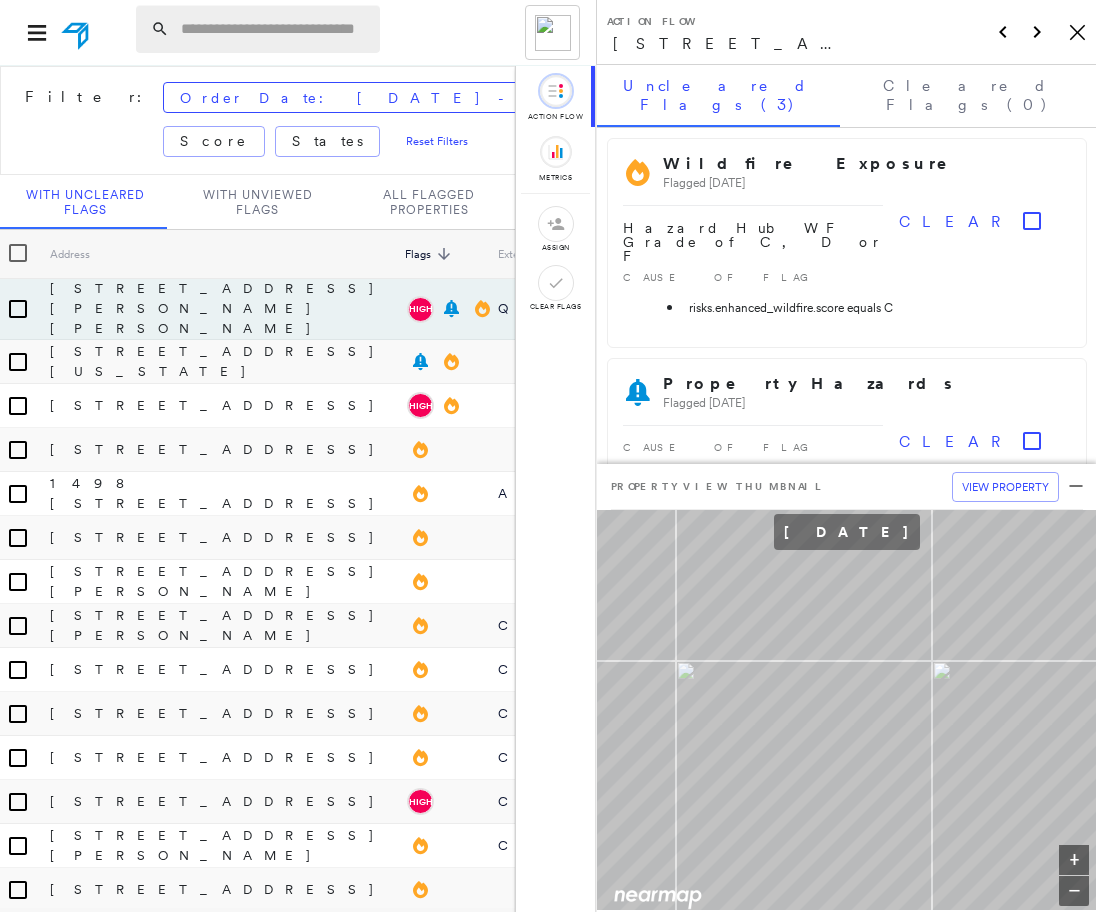 click at bounding box center [274, 29] 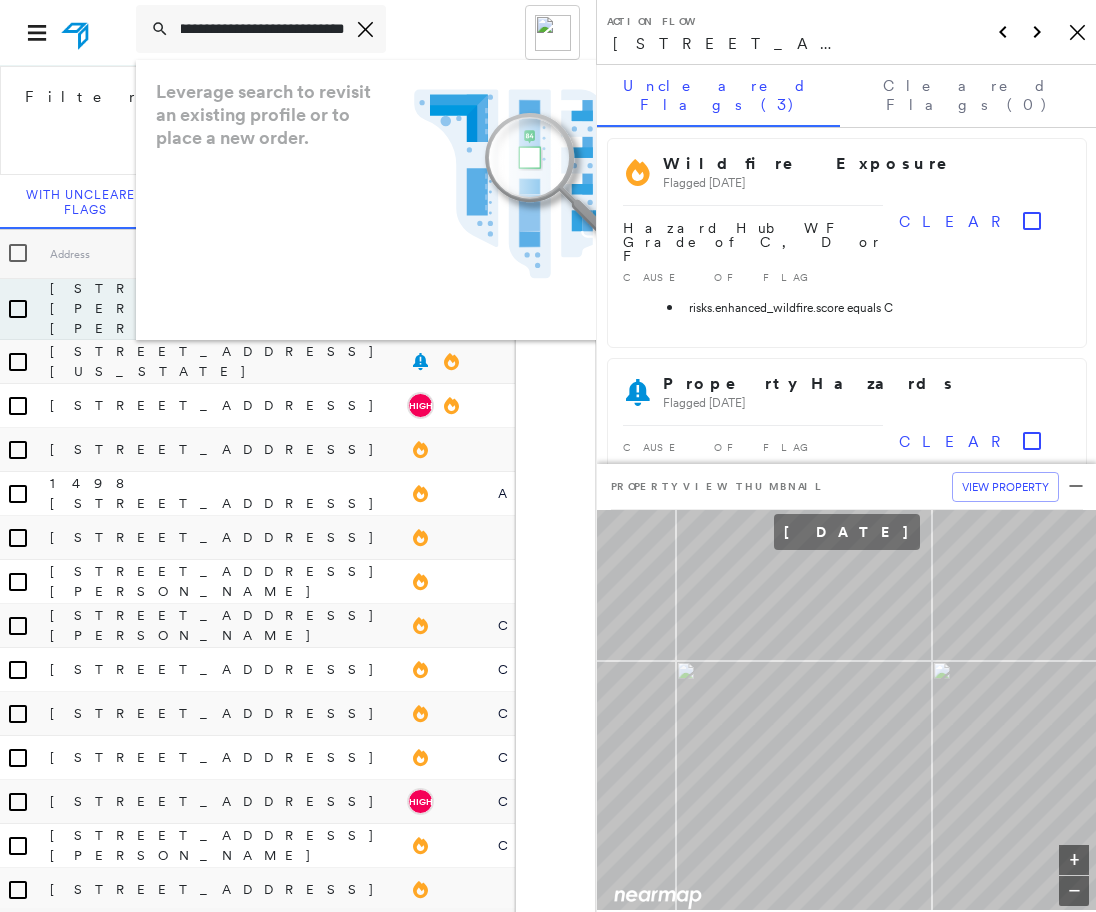 scroll, scrollTop: 0, scrollLeft: 26, axis: horizontal 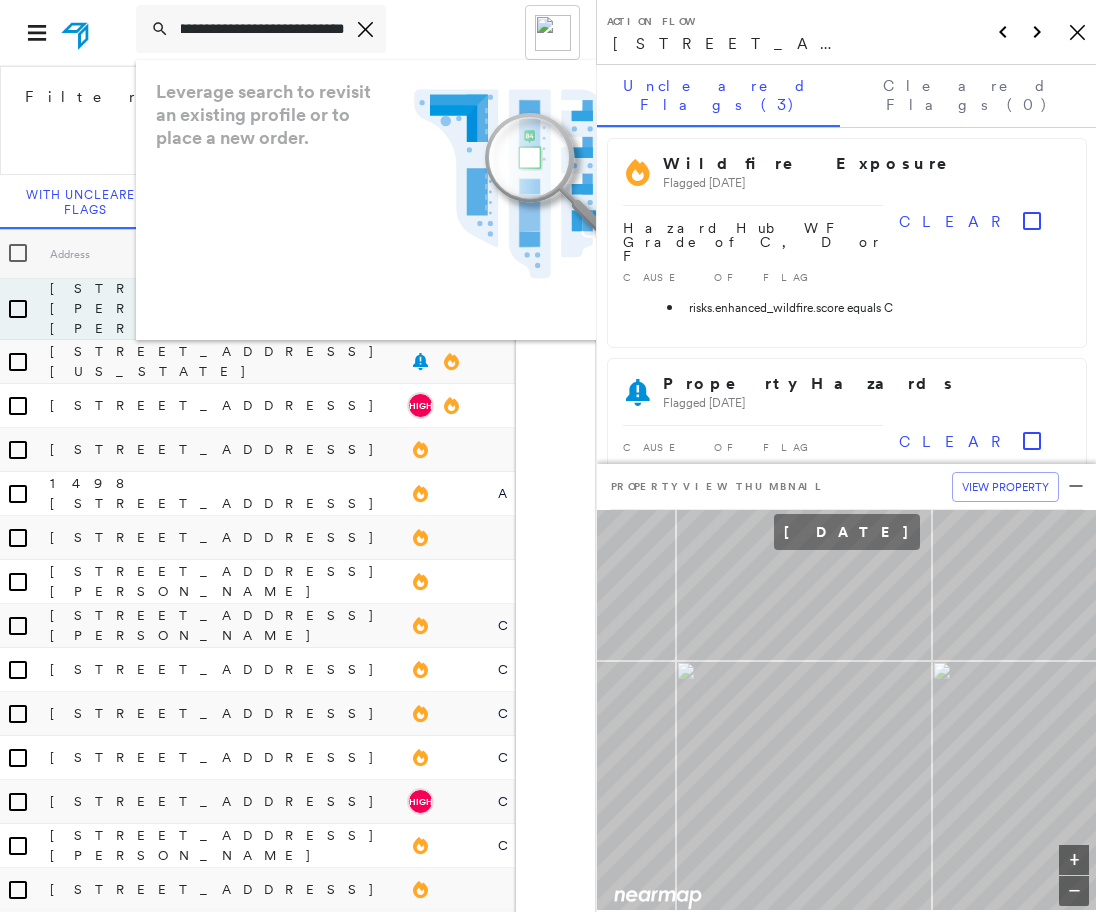 click on "Icon_Closemodal" 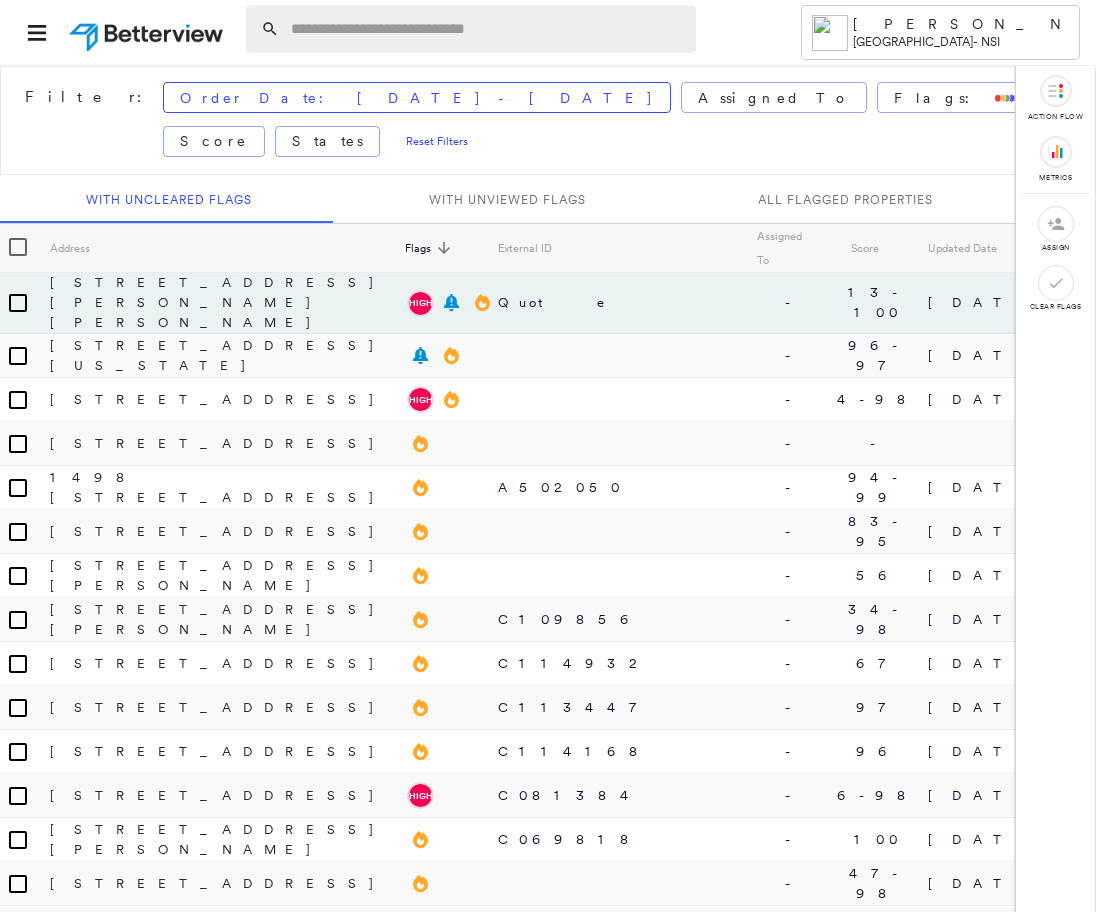 click at bounding box center (487, 29) 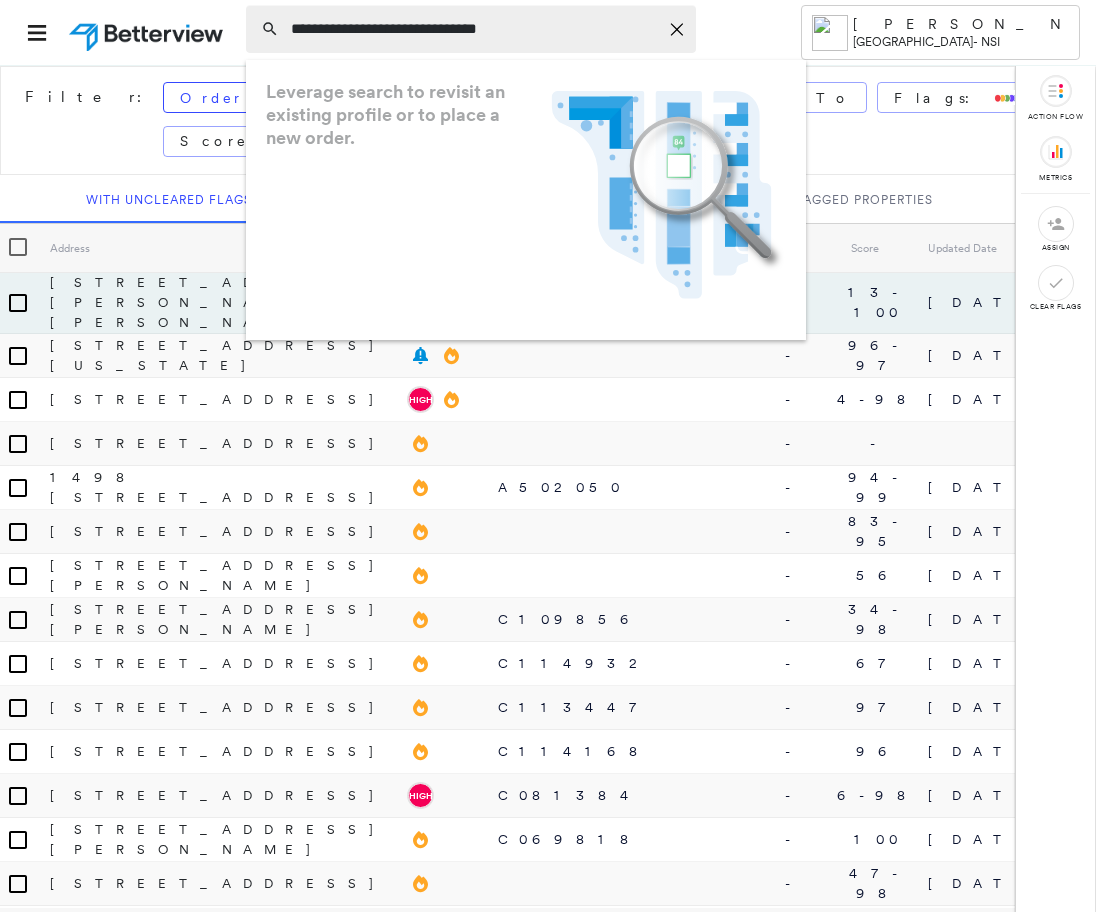 type on "**********" 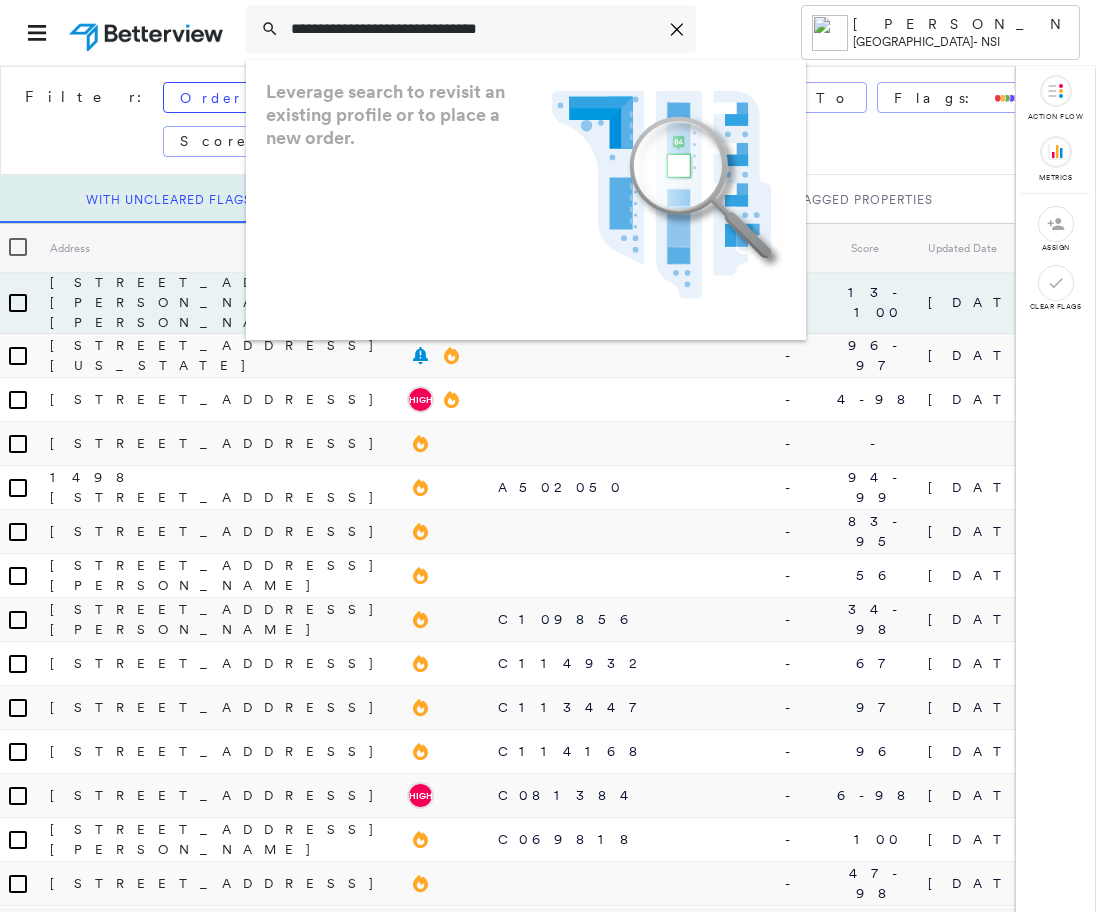 click on "With Uncleared Flags" at bounding box center (169, 199) 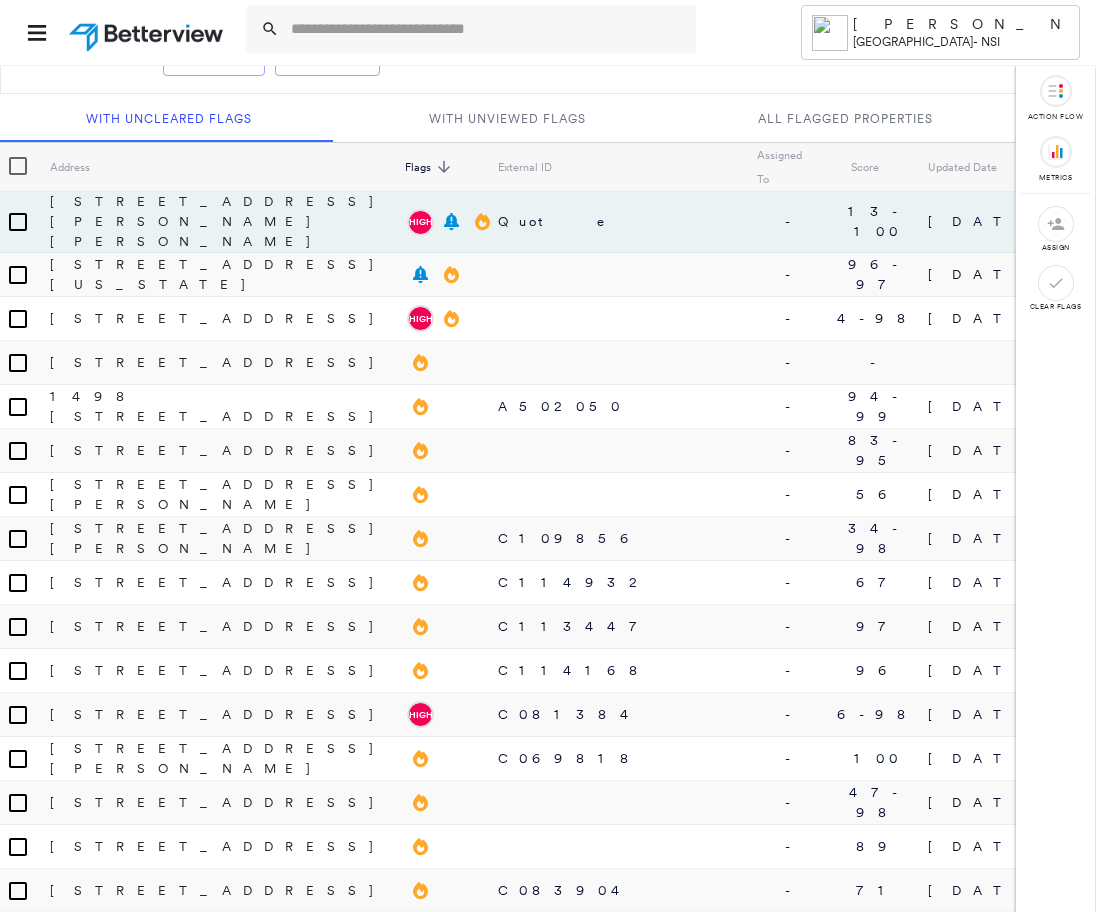 scroll, scrollTop: 0, scrollLeft: 0, axis: both 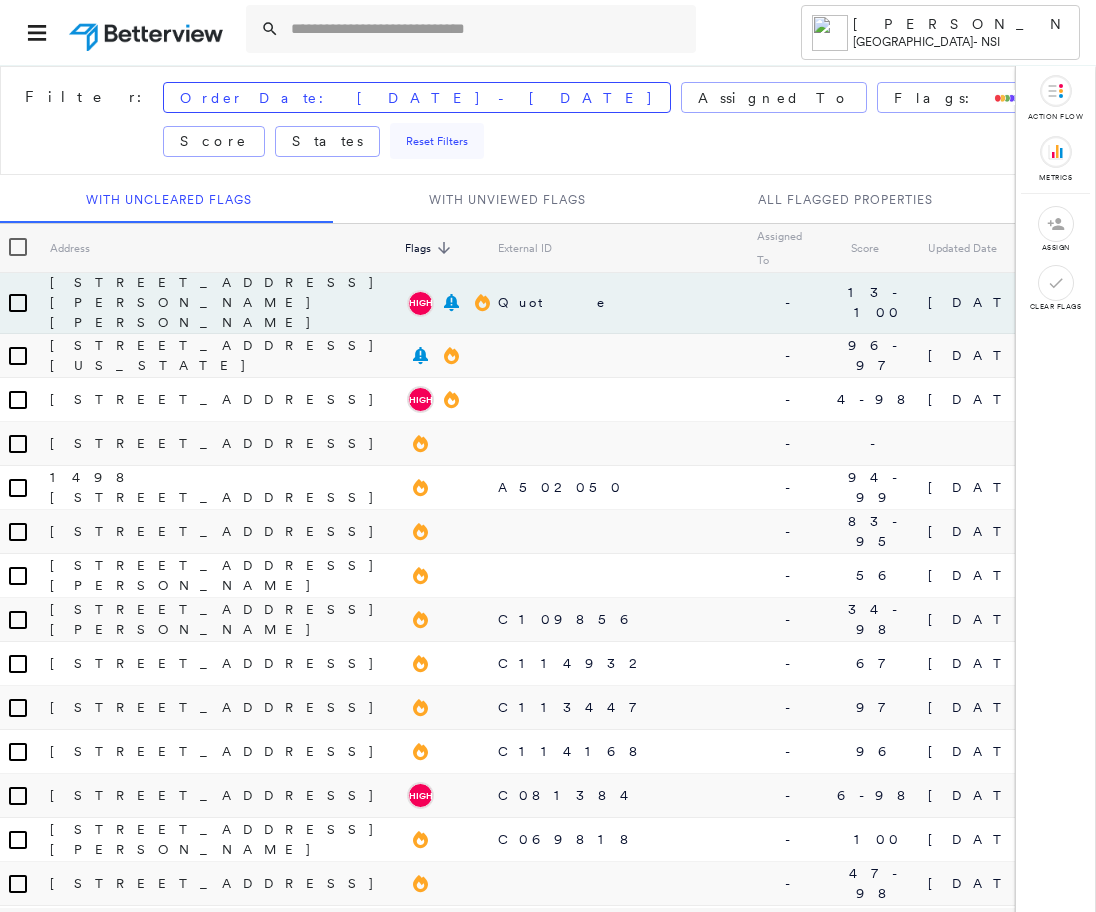 click on "Reset Filters" at bounding box center [437, 141] 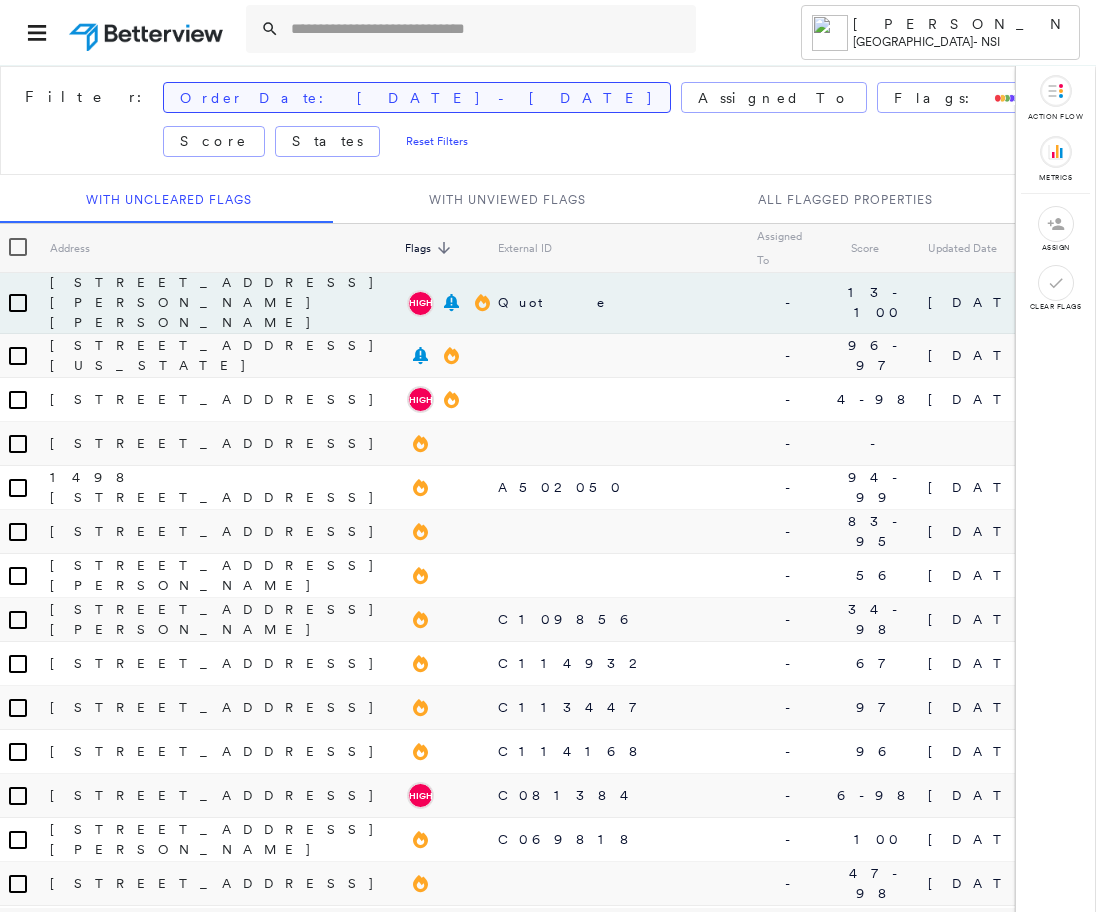 click on "Order Date: Apr 2025 - Today" at bounding box center [417, 97] 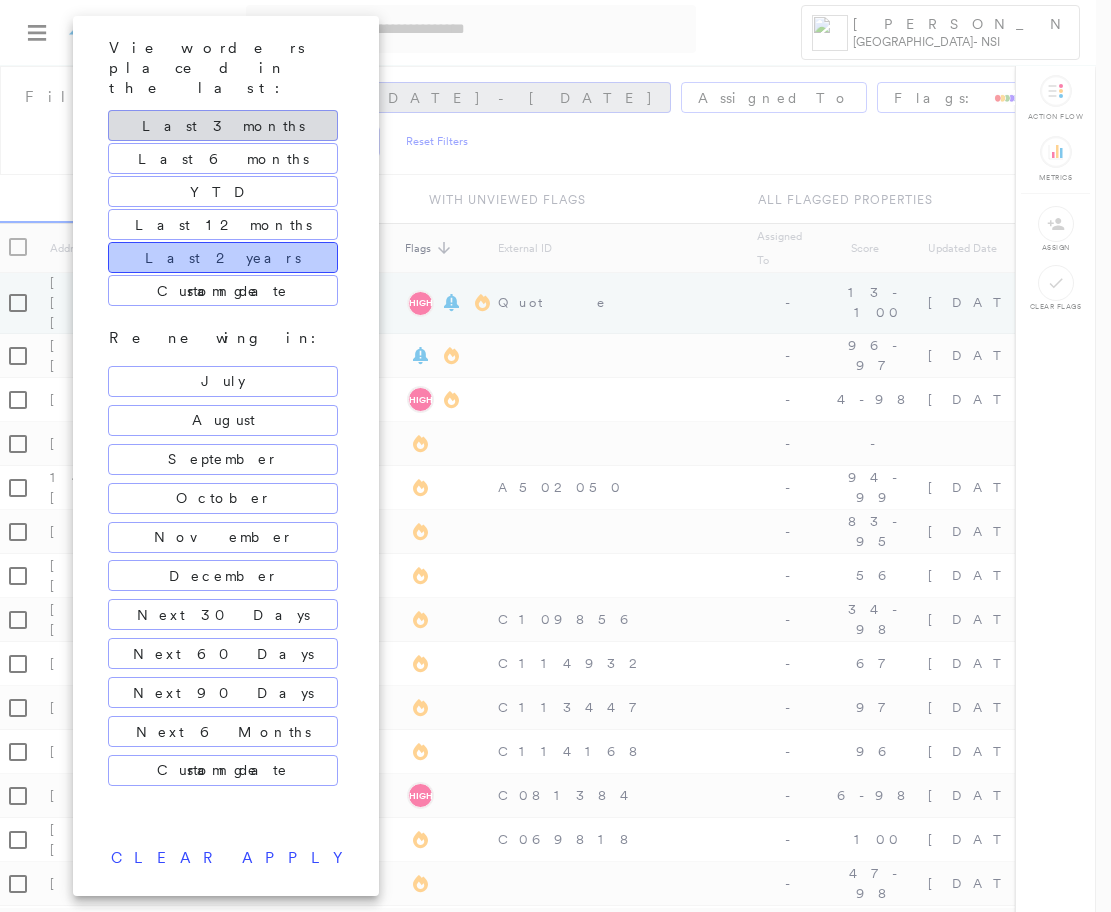 click on "Last 2 years" at bounding box center [223, 258] 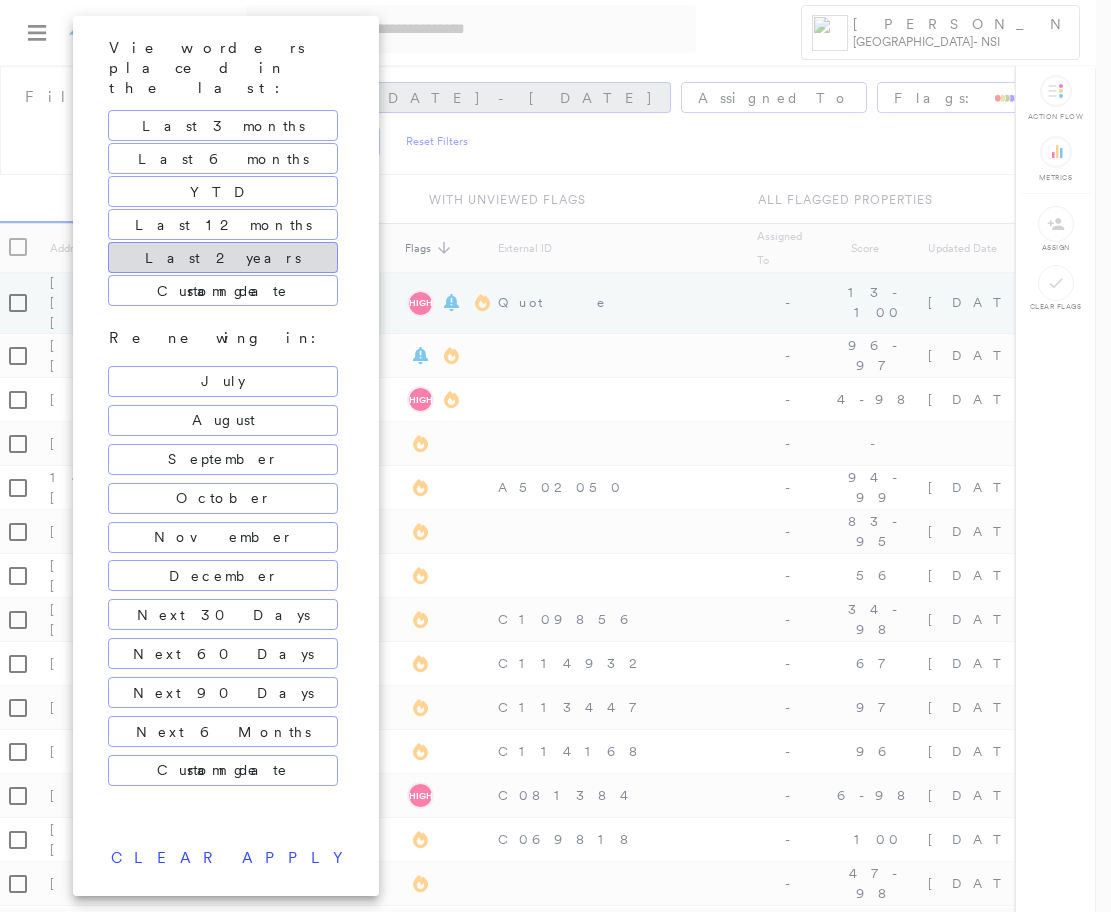 click at bounding box center (555, 456) 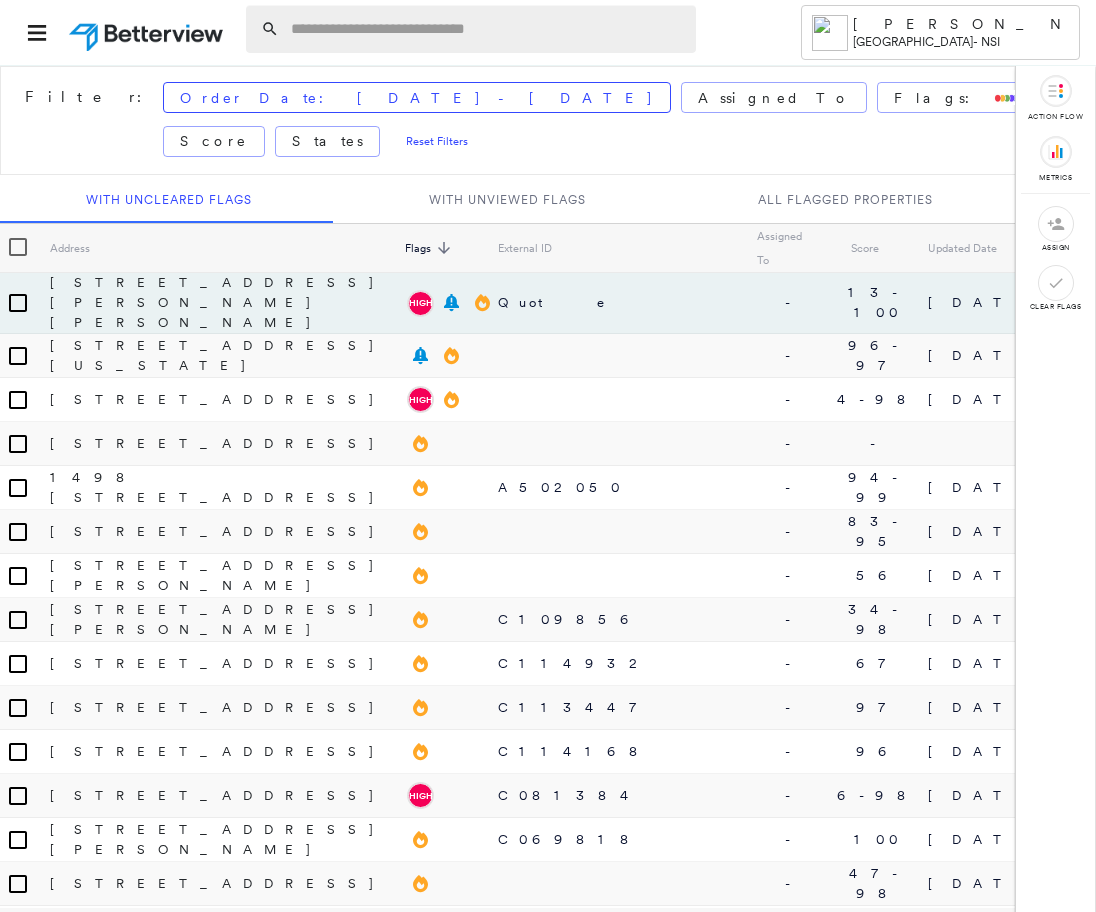 click at bounding box center (487, 29) 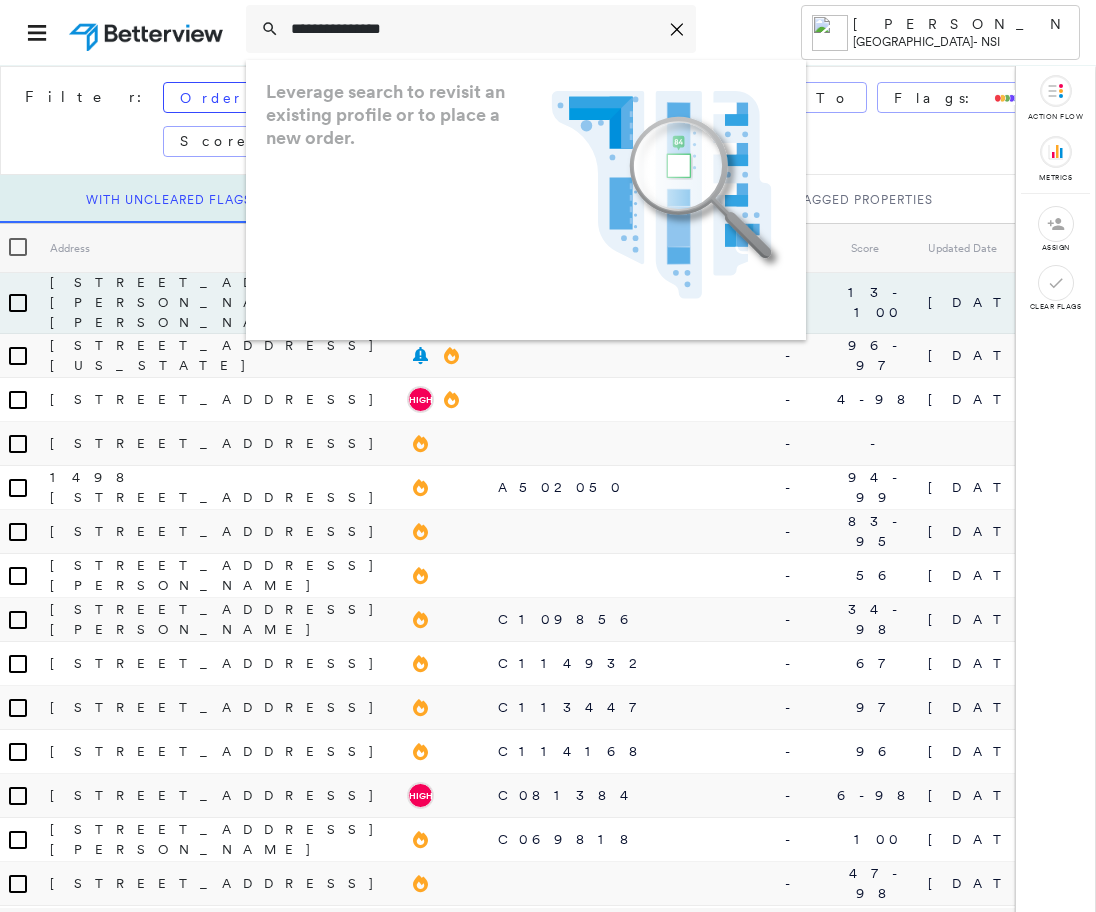 type on "**********" 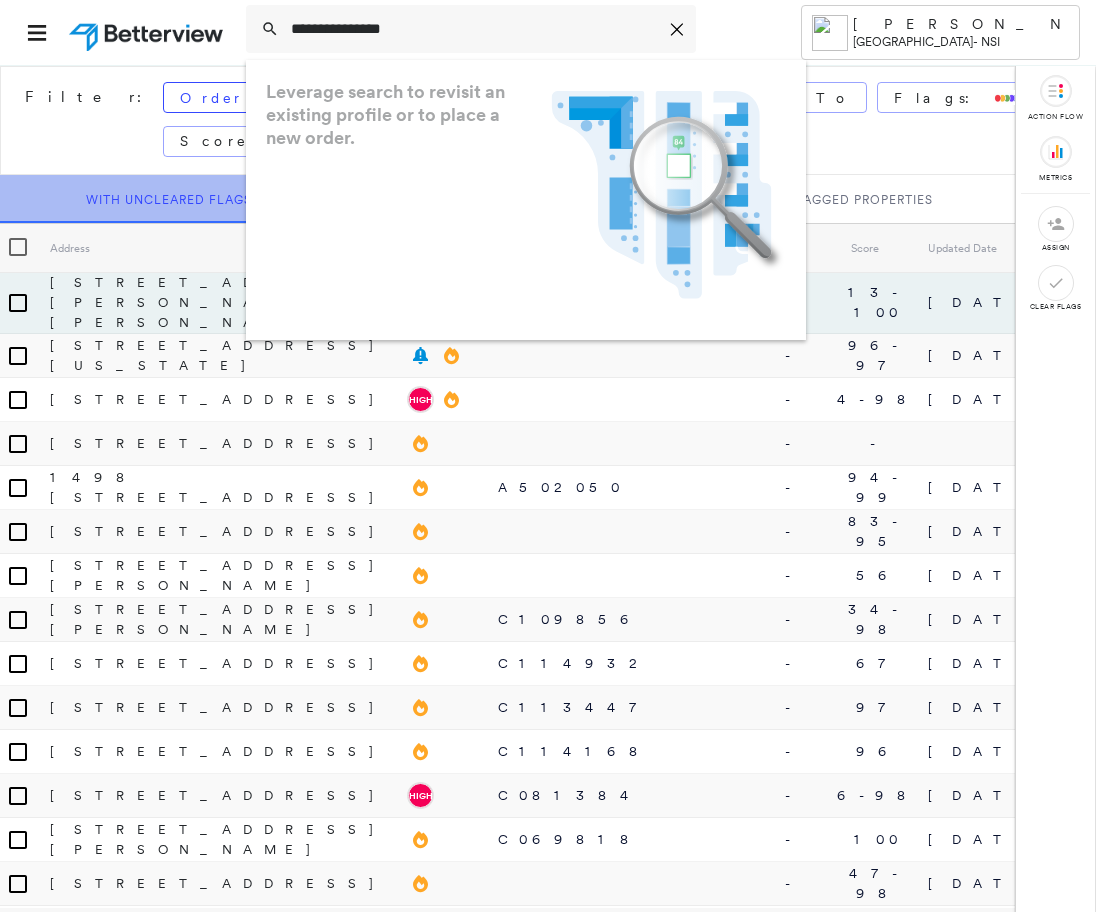click on "With Uncleared Flags" at bounding box center (169, 199) 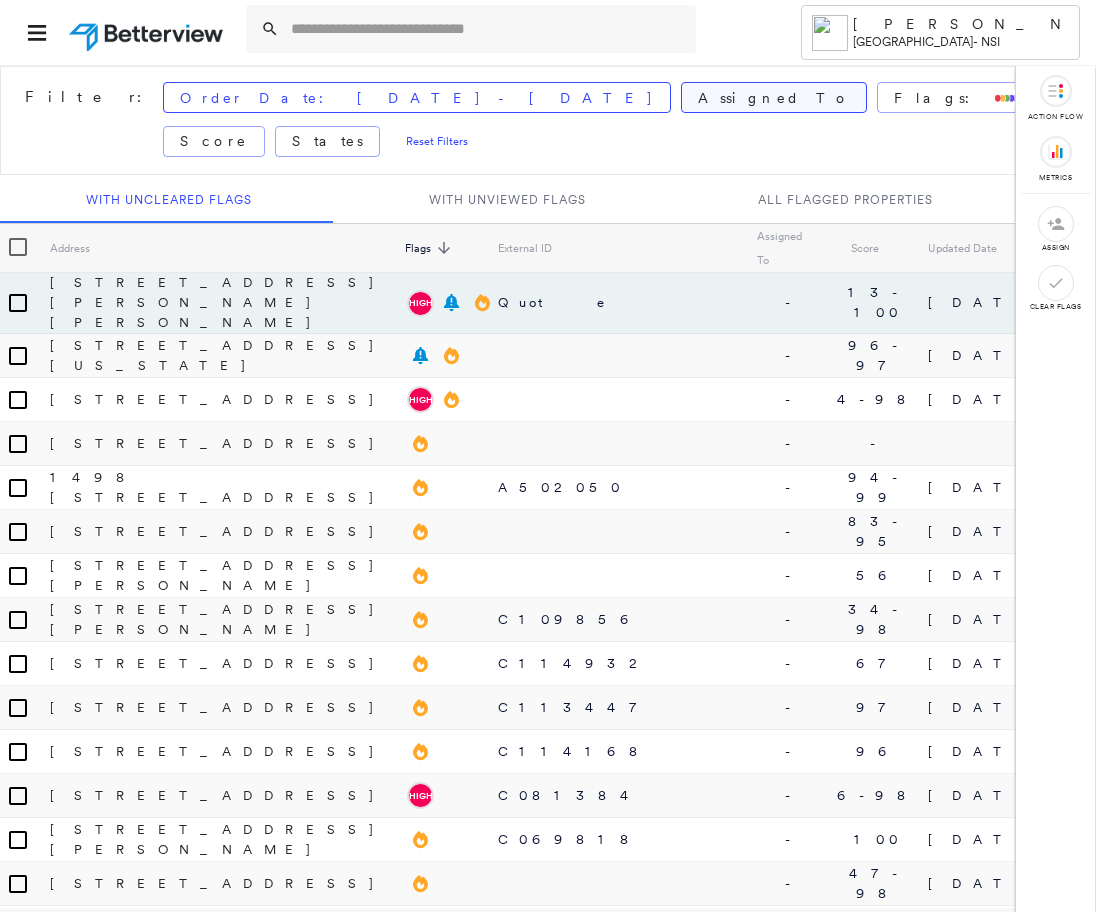 click on "Assigned To" at bounding box center (774, 98) 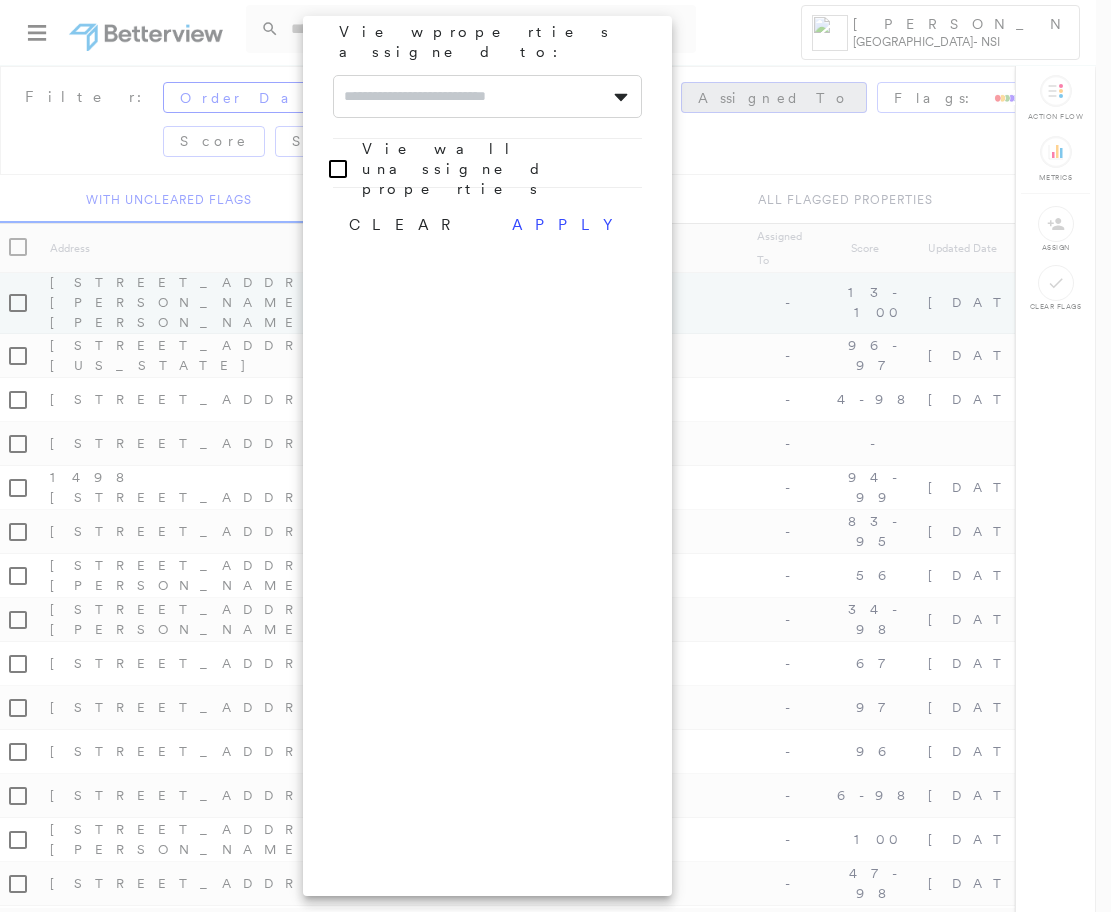 click at bounding box center [555, 456] 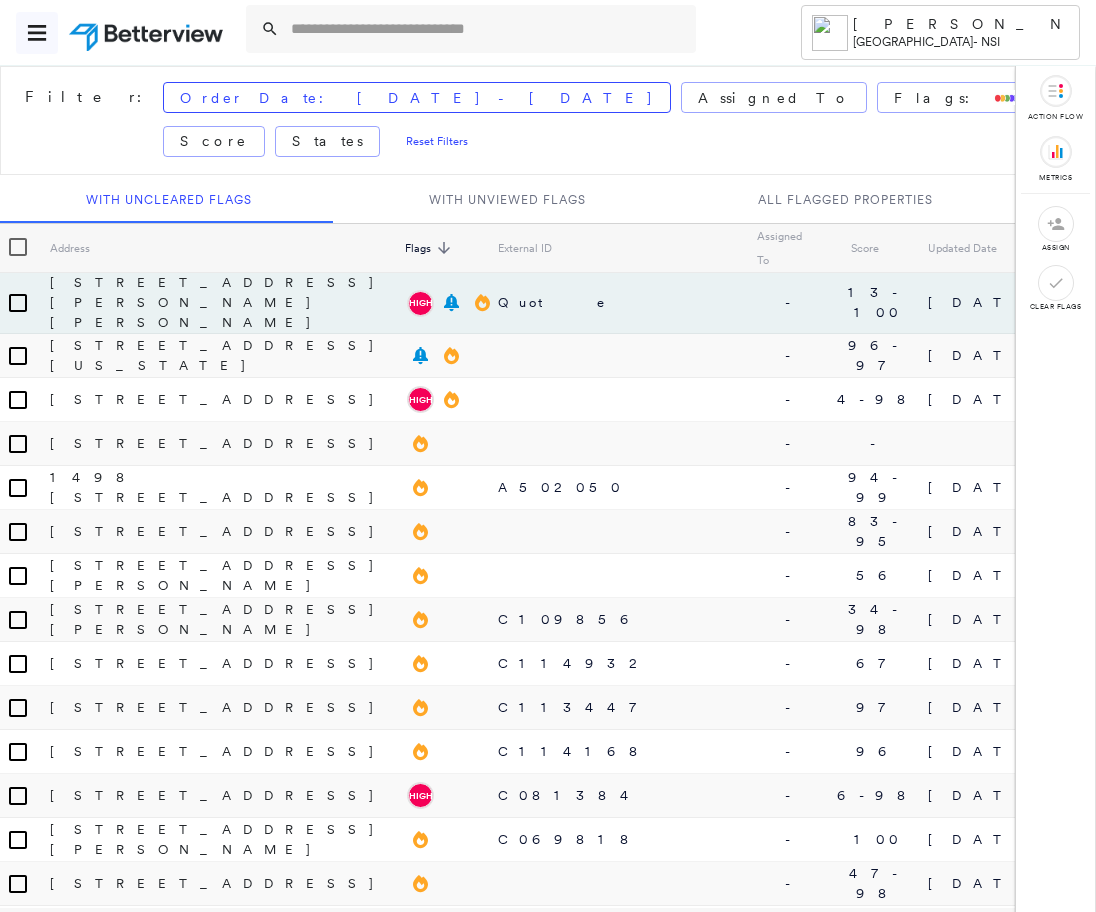 click 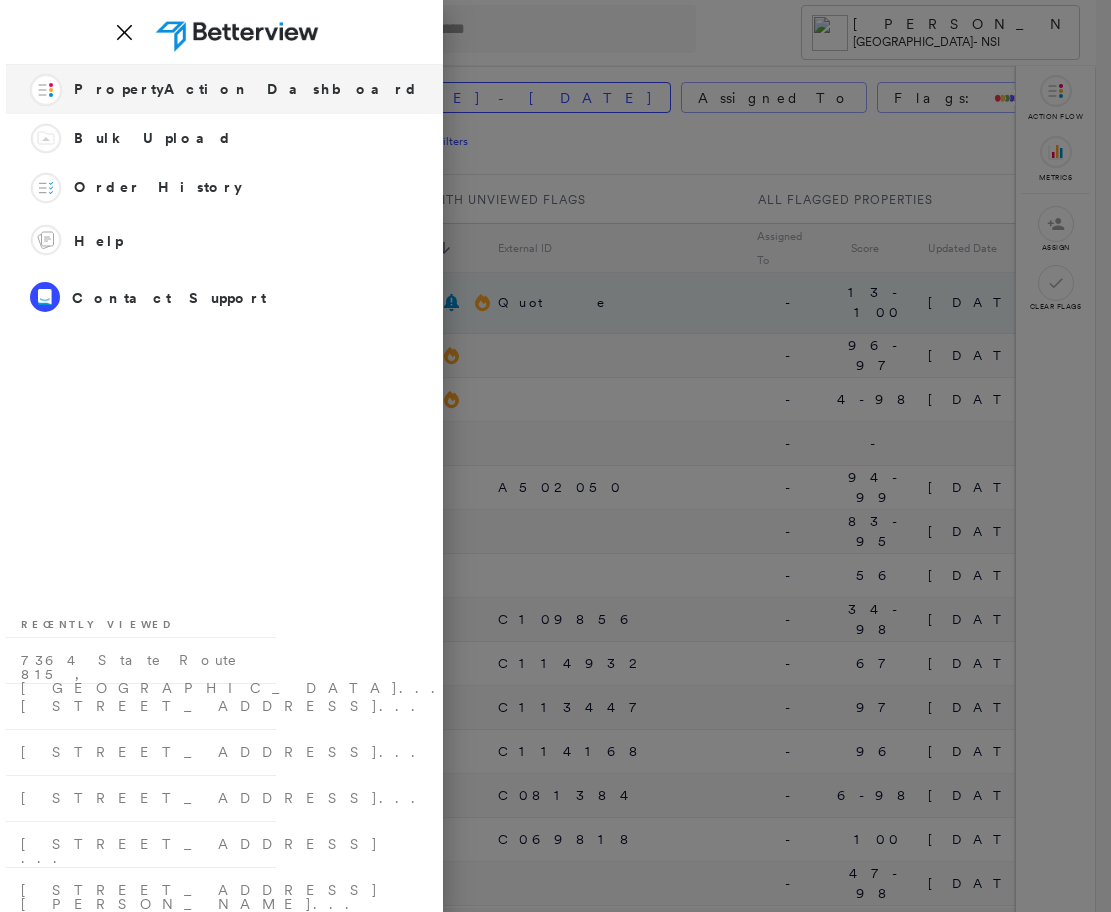 click on "Action Flow PropertyAction Dashboard" at bounding box center (224, 89) 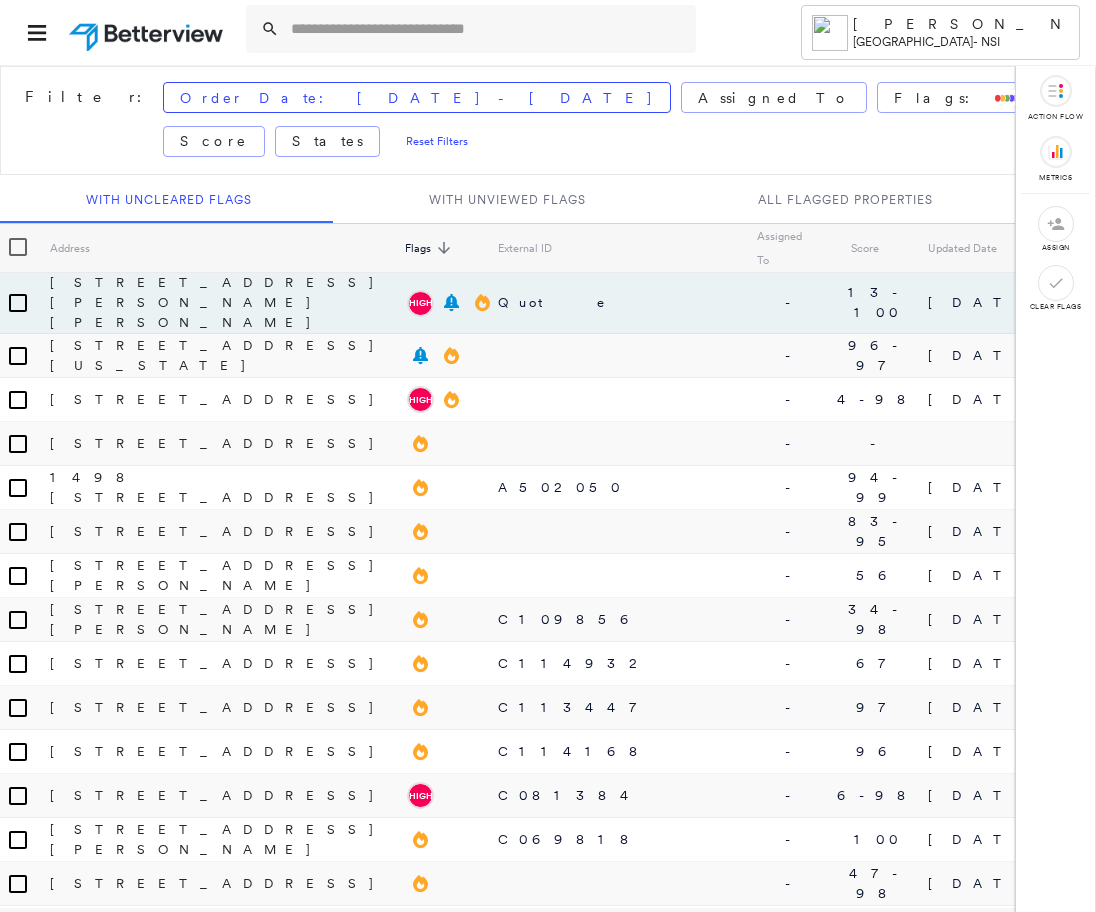 click at bounding box center [830, 33] 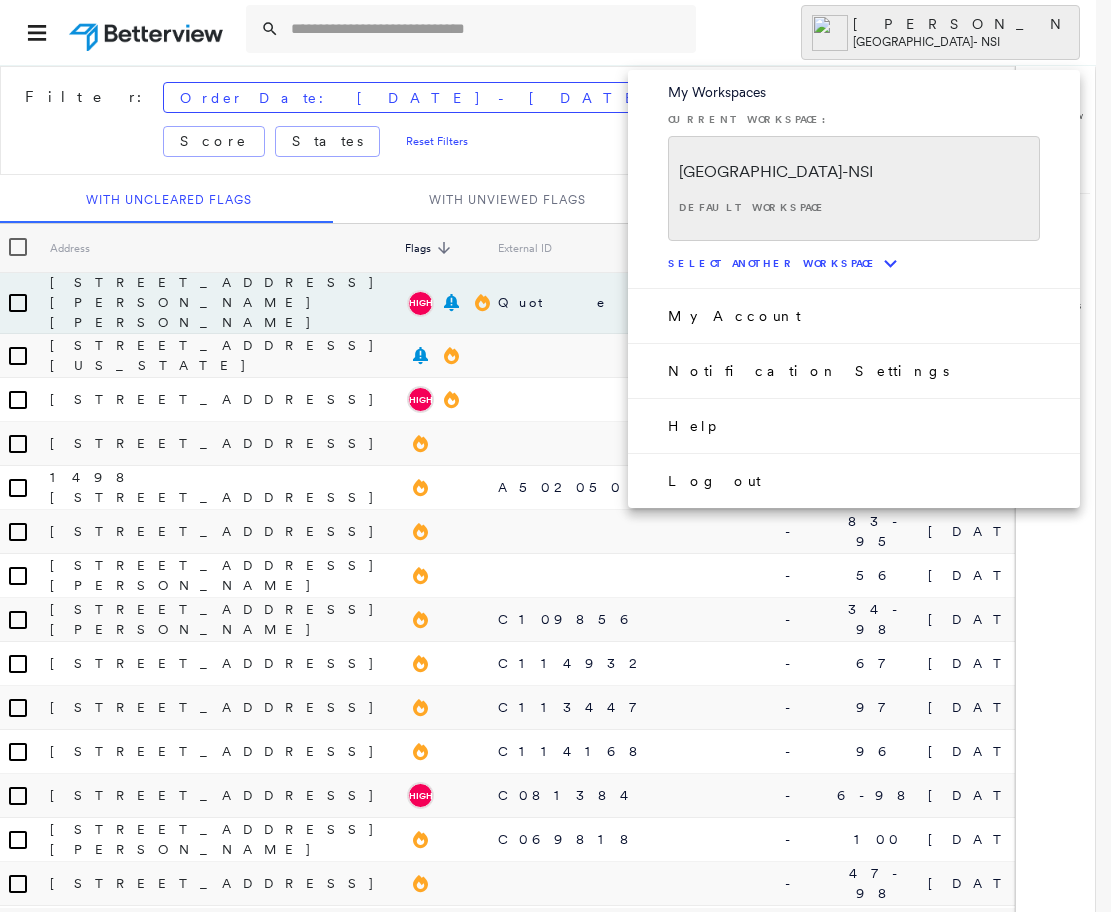 click at bounding box center (555, 456) 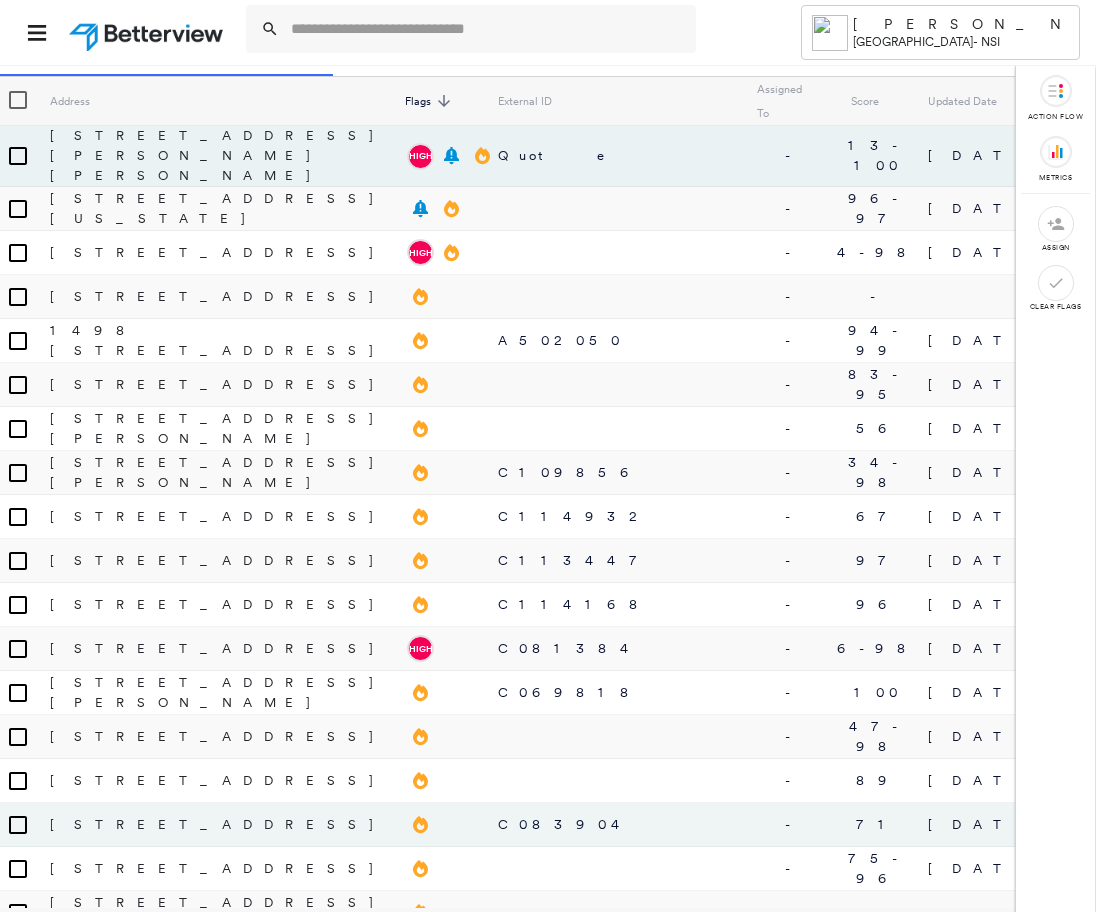 scroll, scrollTop: 0, scrollLeft: 0, axis: both 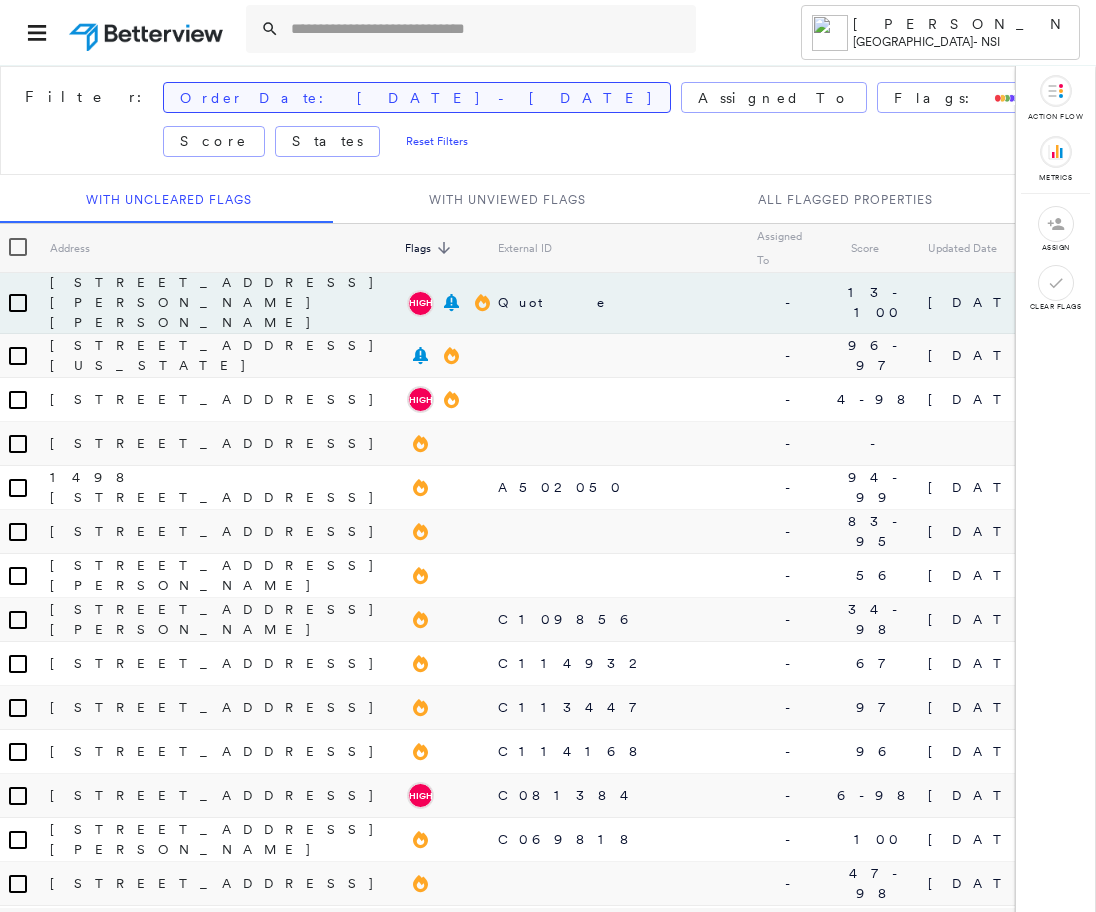 click on "Order Date: Apr 2025 - Today" at bounding box center (417, 98) 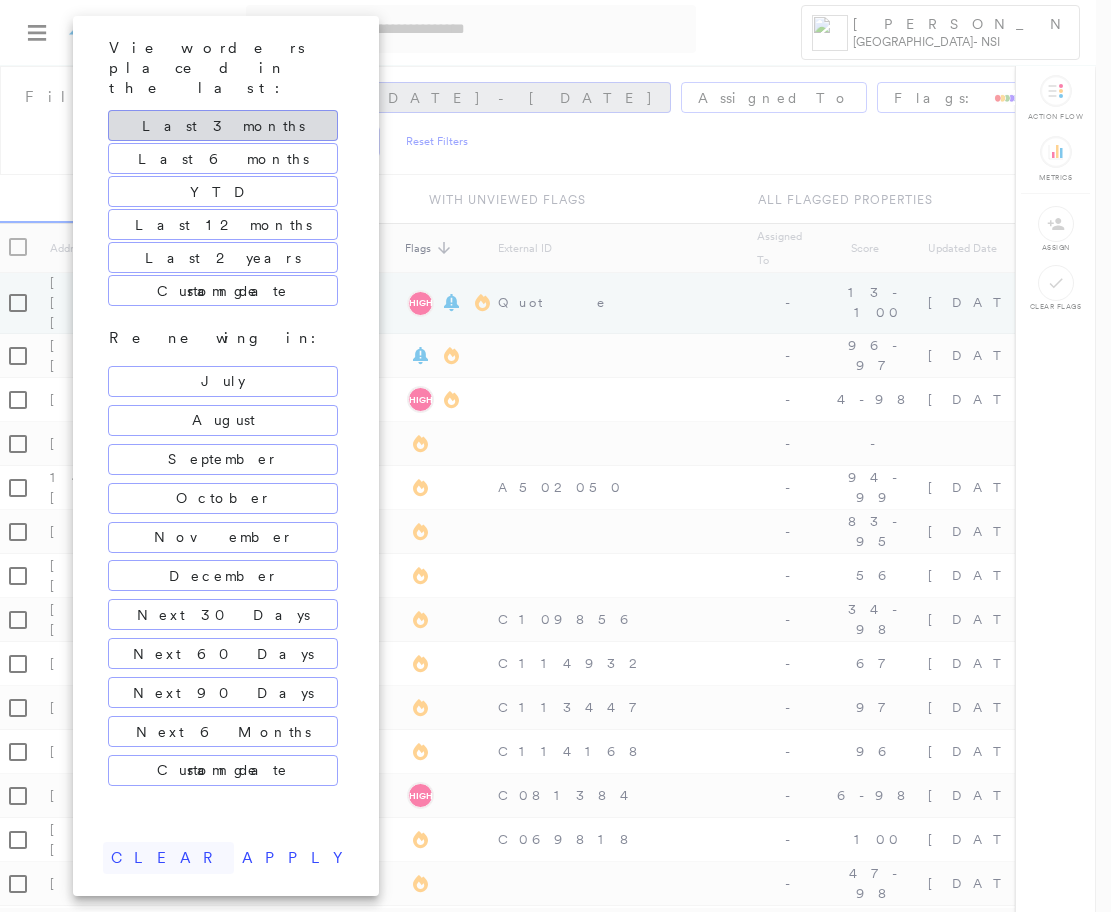click on "clear" at bounding box center [168, 858] 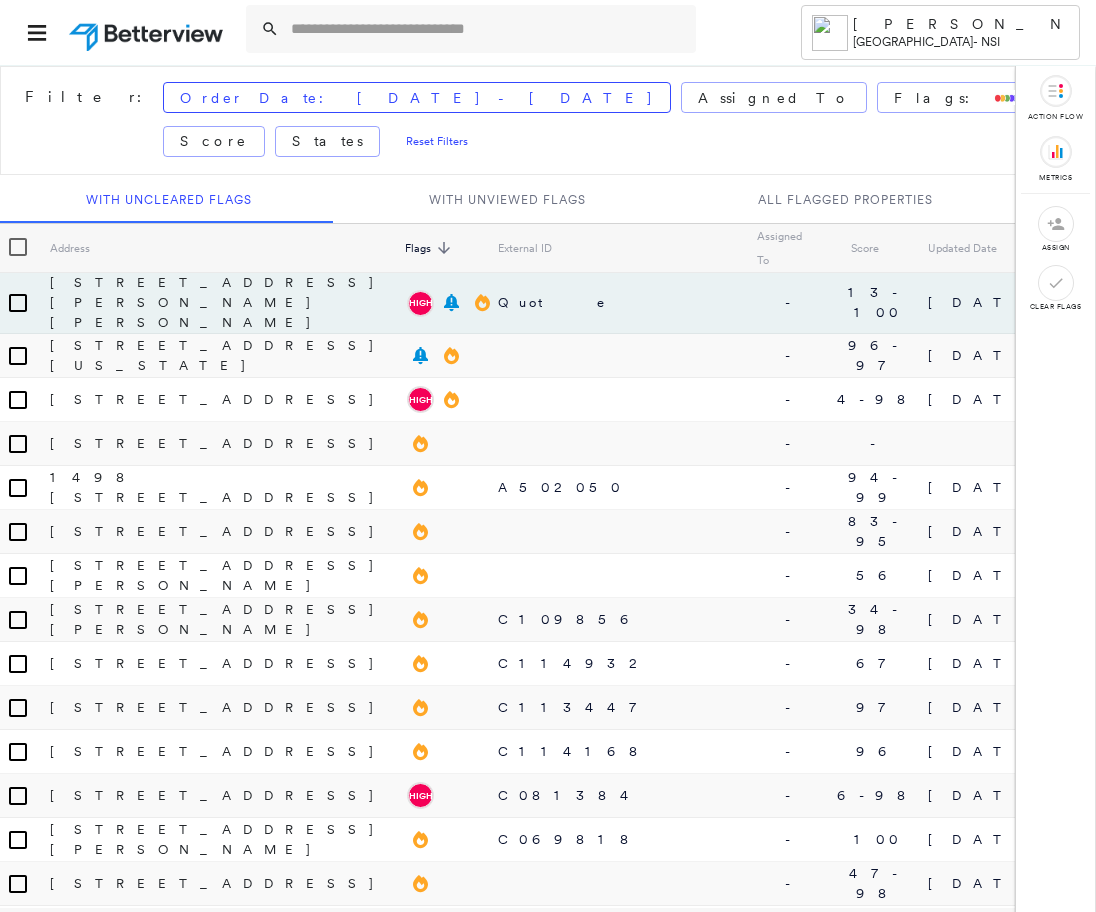 click at bounding box center [1056, 224] 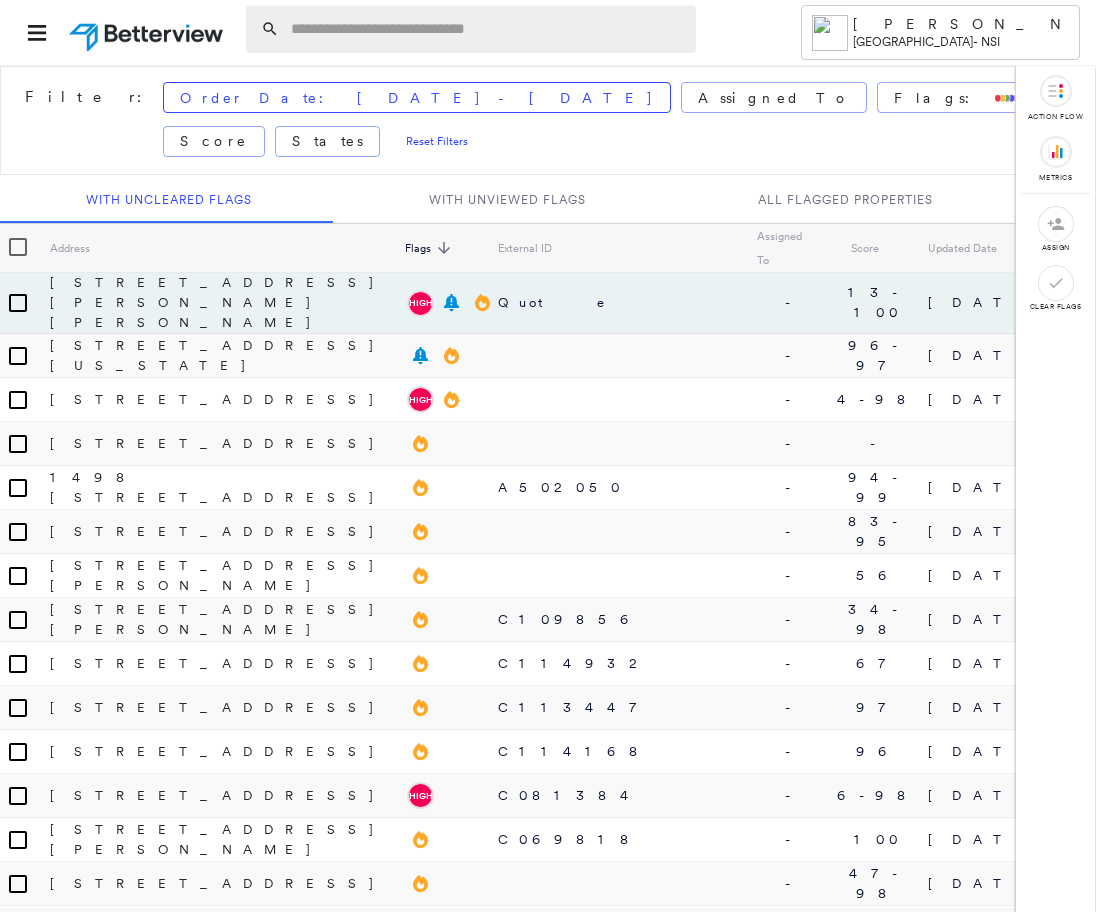 click at bounding box center (487, 29) 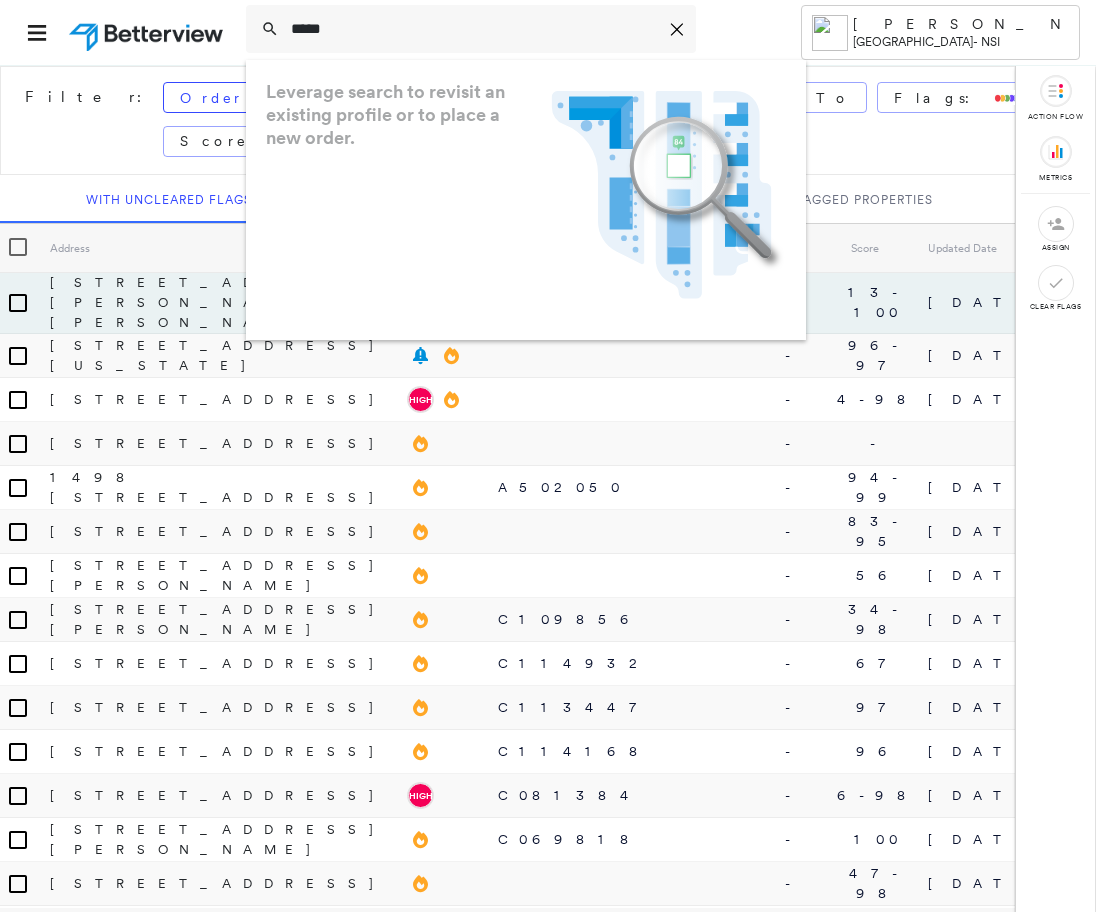 type on "****" 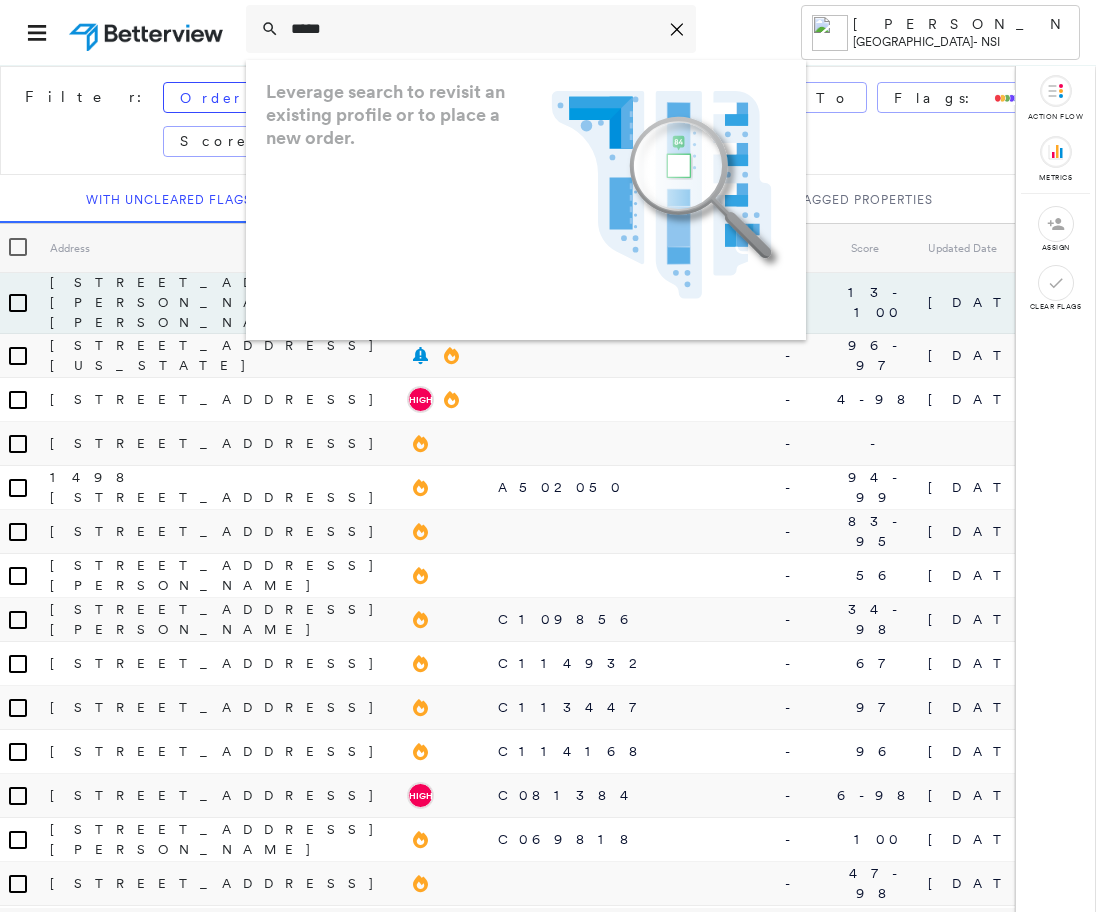 click on "Leverage search to revisit an existing profile or to place a new order." at bounding box center [394, 114] 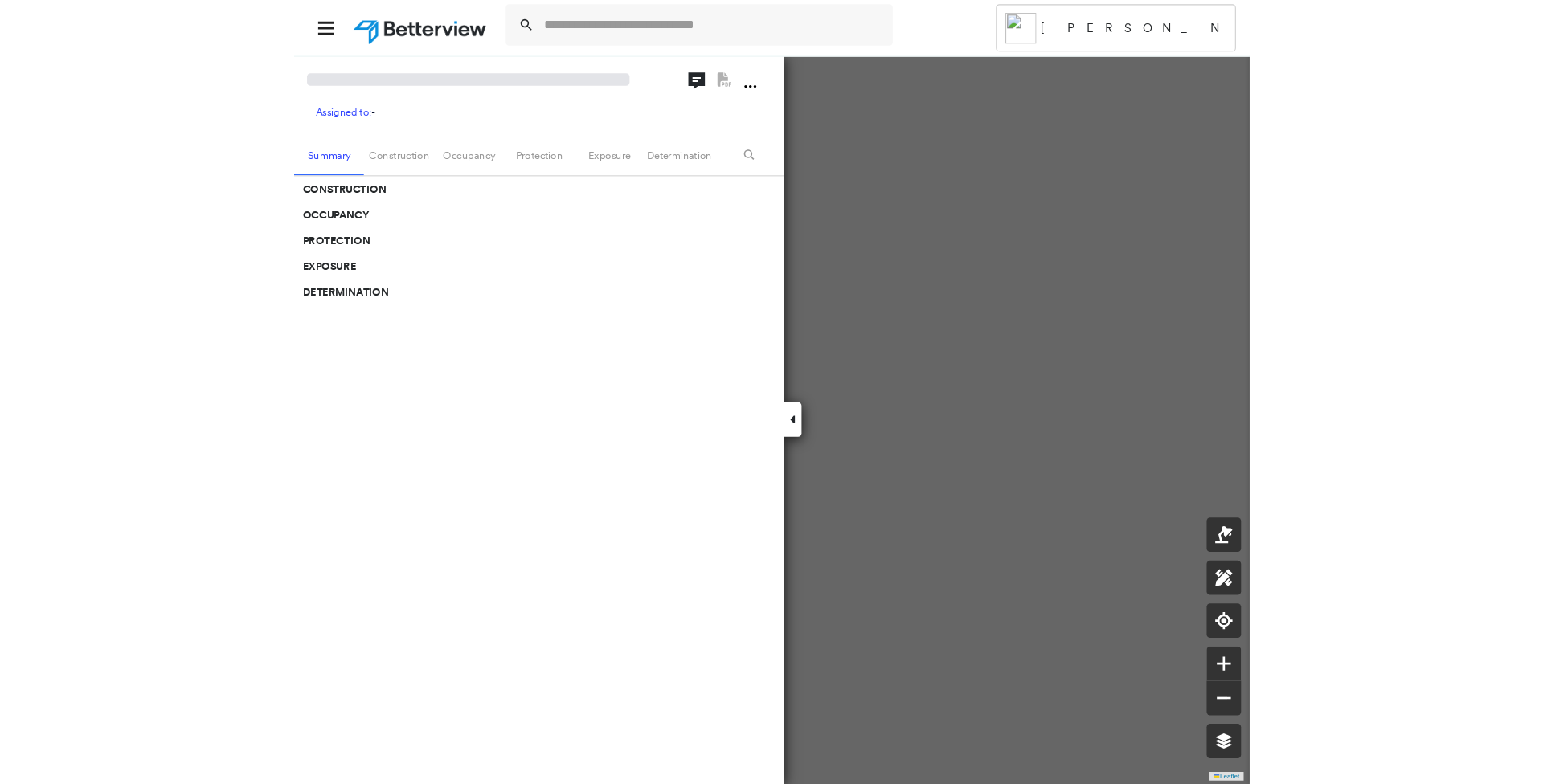 scroll, scrollTop: 0, scrollLeft: 0, axis: both 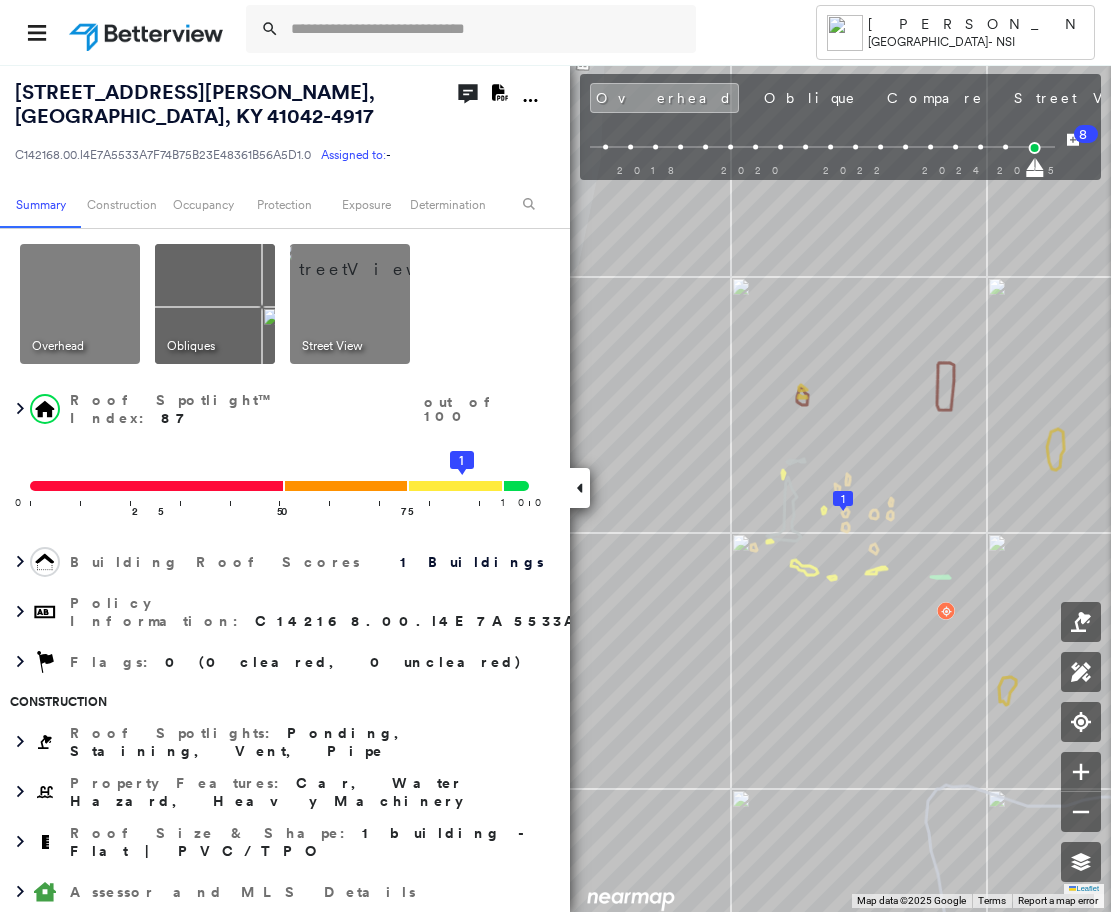 click at bounding box center (374, 259) 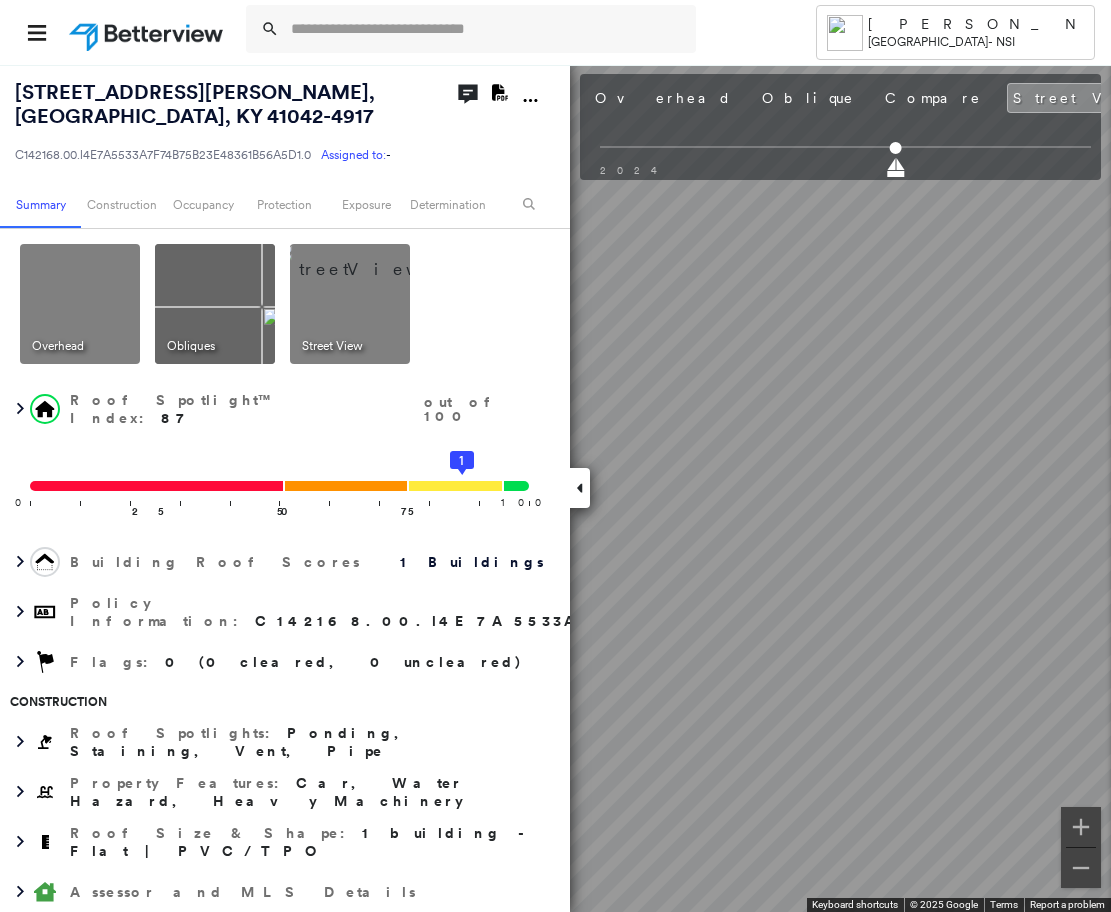 click at bounding box center (215, 304) 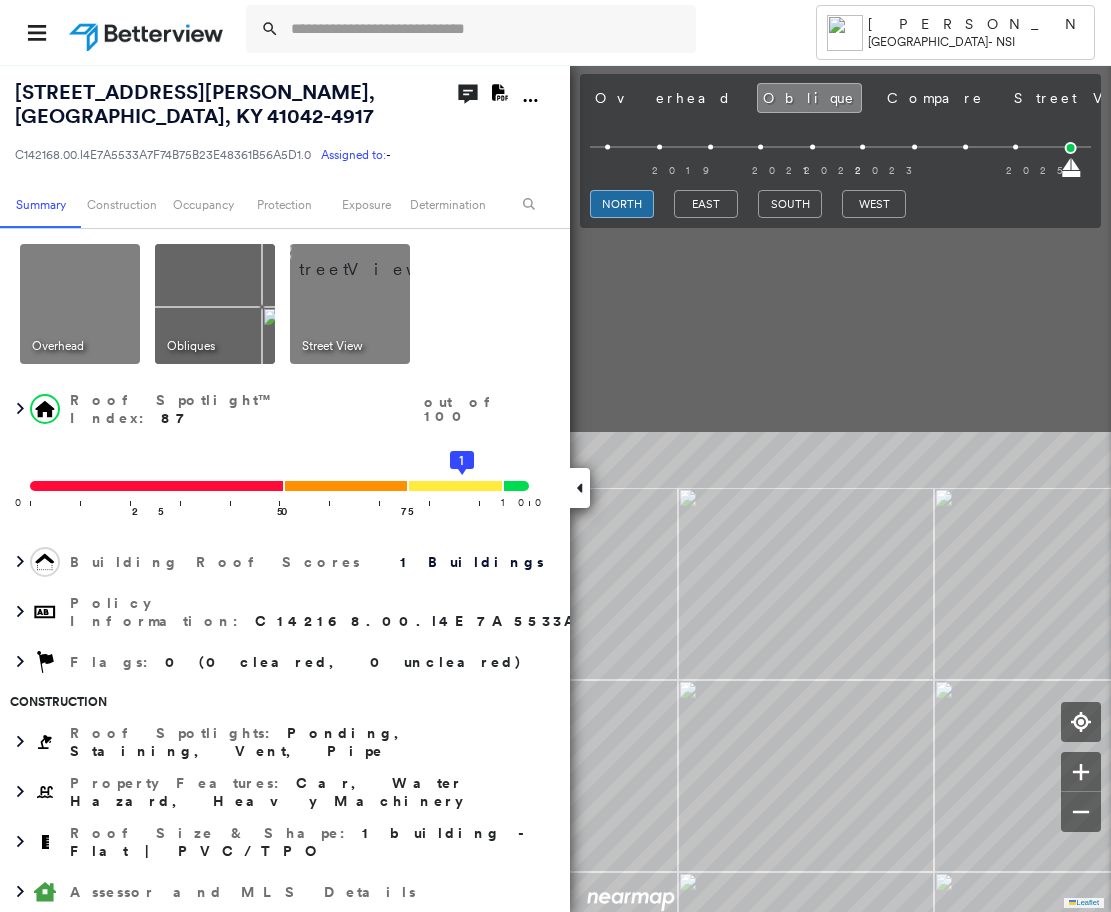 click on "Tower [PERSON_NAME][GEOGRAPHIC_DATA]  -   NSI [STREET_ADDRESS][PERSON_NAME] C142168.00.l4E7A5533A7F74B75B23E48361B56A5D1.0 Assigned to:  - Assigned to:  - C142168.00.l4E7A5533A7F74B75B23E48361B56A5D1.0 Assigned to:  - Open Comments Download PDF Report Summary Construction Occupancy Protection Exposure Determination Overhead Obliques Street View Roof Spotlight™ Index :  87 out of 100 0 100 25 50 75 1 Building Roof Scores 1 Buildings Policy Information :  C142168.00.l4E7A5533A7F74B75B23E48361B56A5D1.0 Flags :  0 (0 cleared, 0 uncleared) Construction Roof Spotlights :  Ponding, Staining, Vent, Pipe Property Features :  Car, Water Hazard, Heavy Machinery Roof Size & Shape :  1 building  - Flat | PVC/TPO Assessor and MLS Details Property Lookup BuildZoom - Building Permit Data and Analysis Occupancy Ownership Place Detail SmartyStreets - Geocode Smarty Streets - Surrounding Properties Protection Protection Exposure FEMA Risk Index Crime Regional Hazard: 3   out of  5 Additional Perils Guidewire HazardHub" at bounding box center [555, 456] 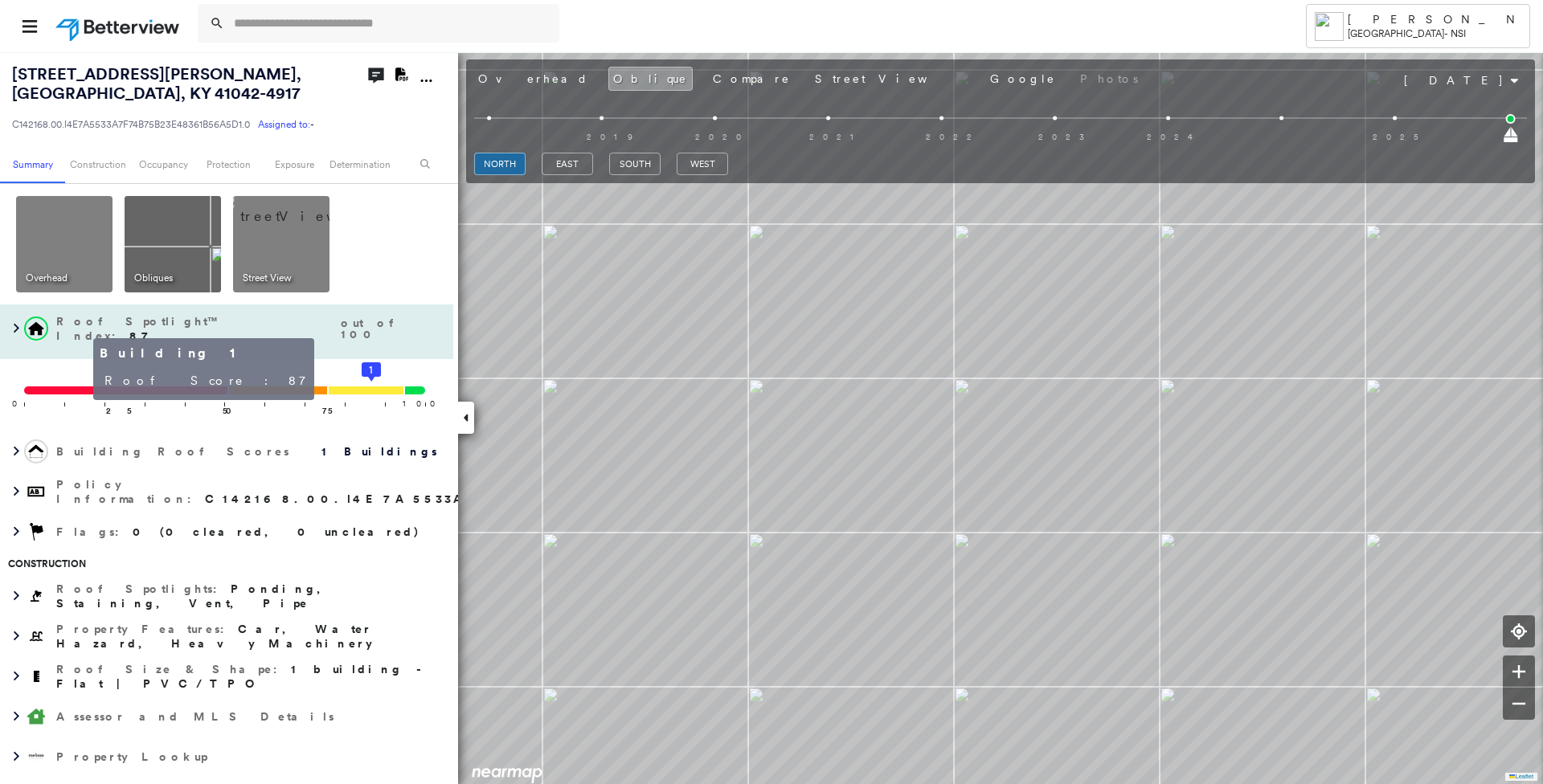 click on "1" 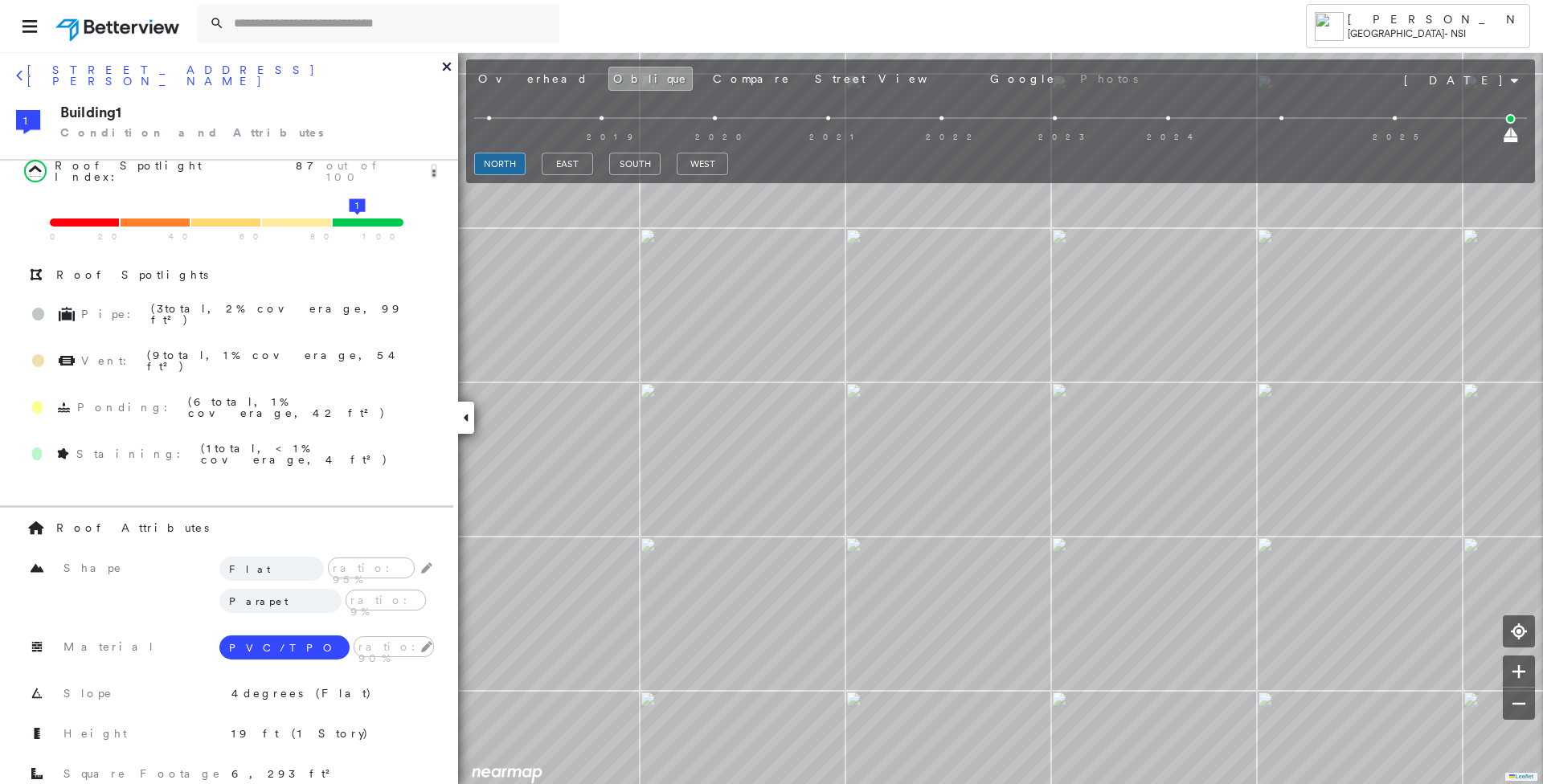 scroll, scrollTop: 0, scrollLeft: 0, axis: both 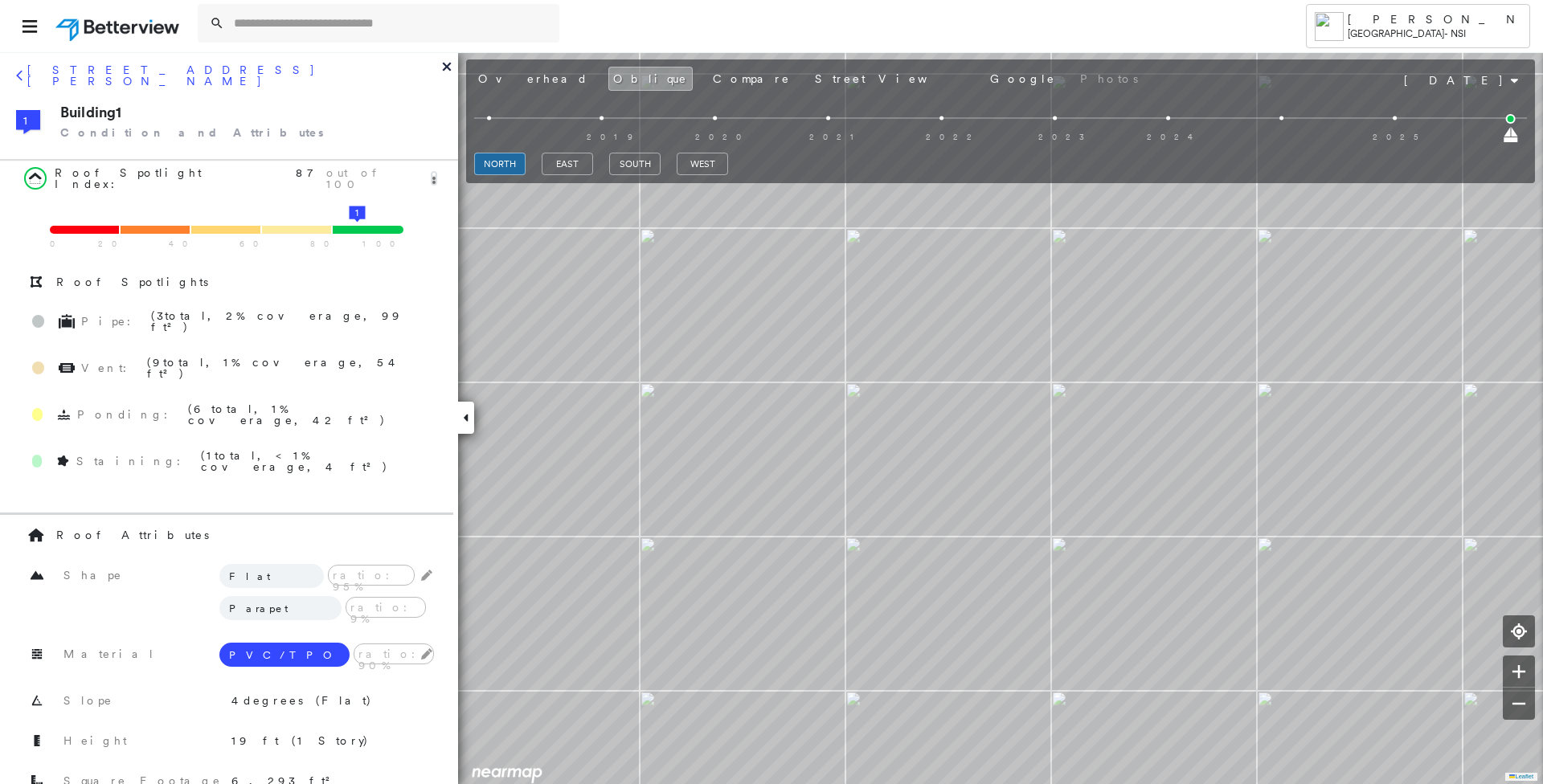 click 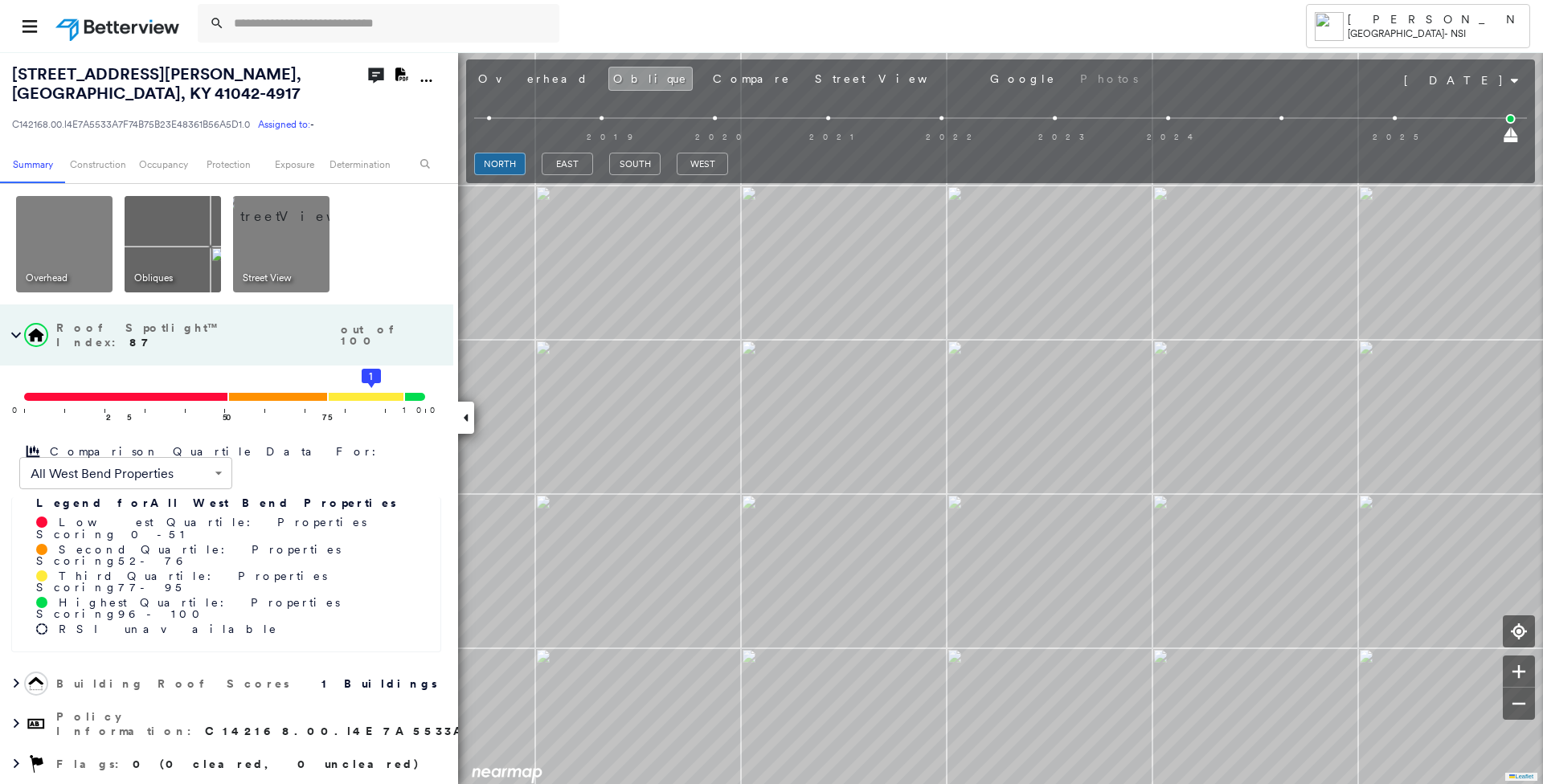 click at bounding box center (36, 335) 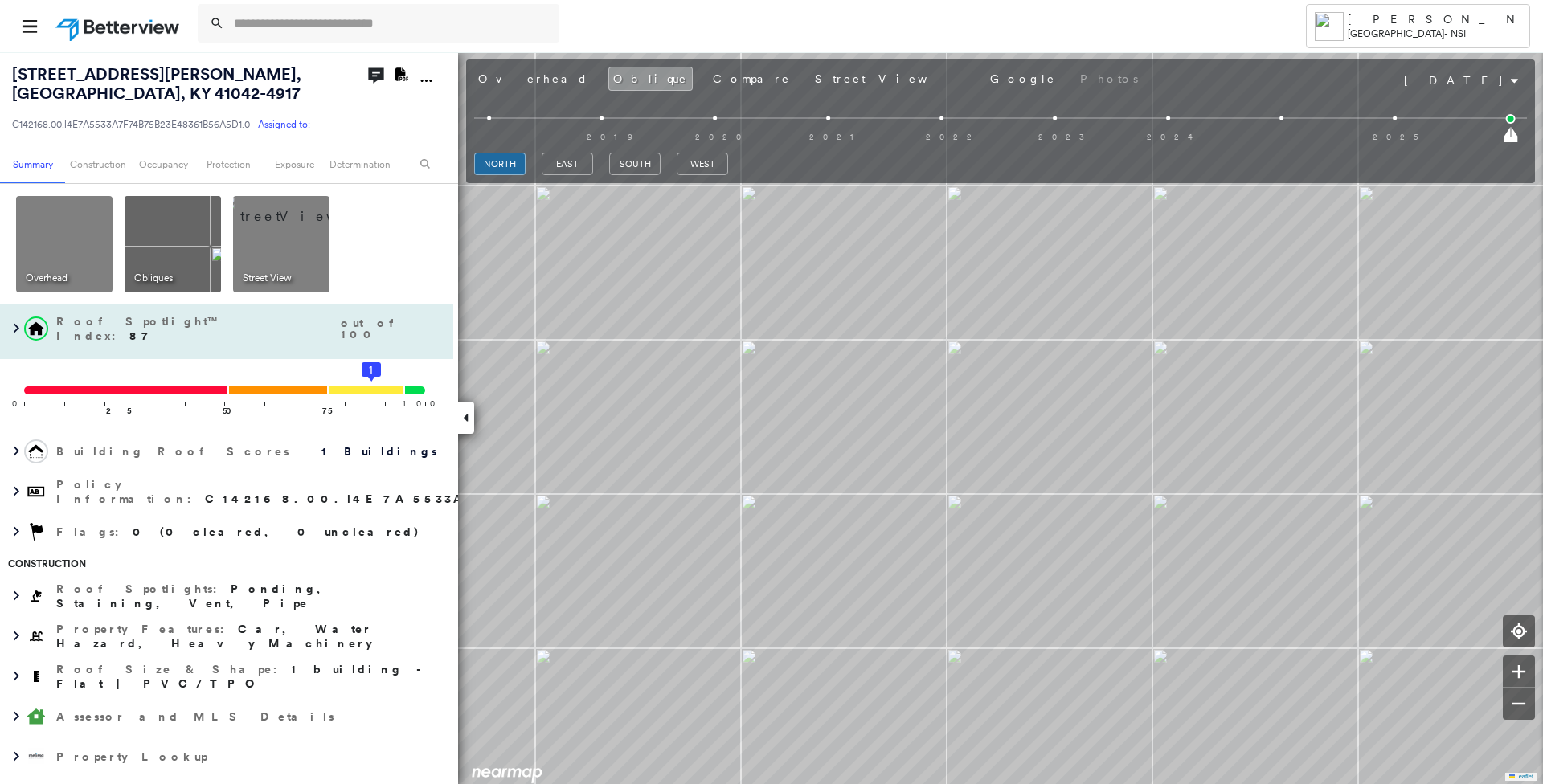click on "Roof Spotlight™ Index :  87 out of 100 0 100 25 50 75 1" at bounding box center (227, 373) 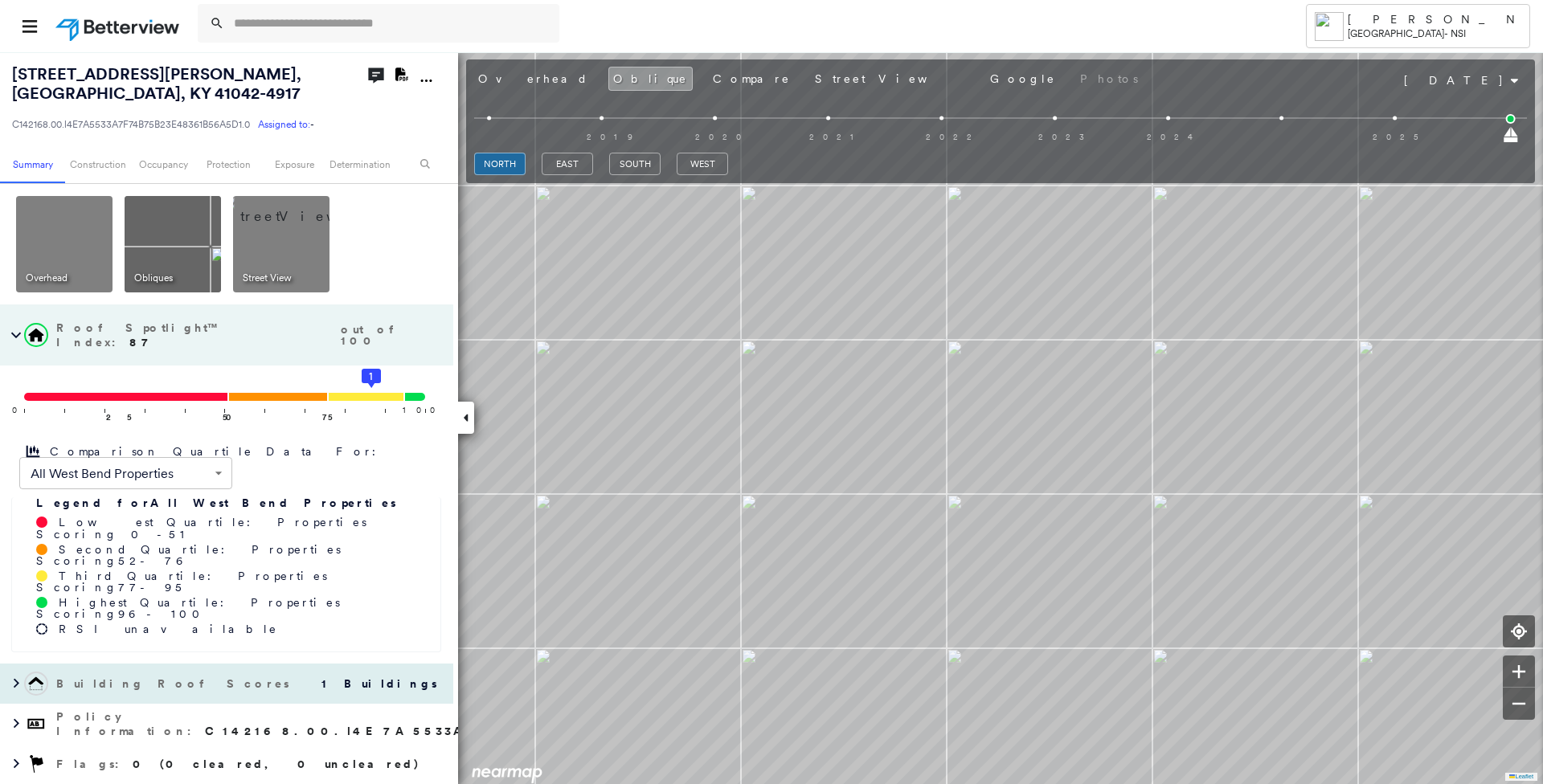 click at bounding box center [12, 684] 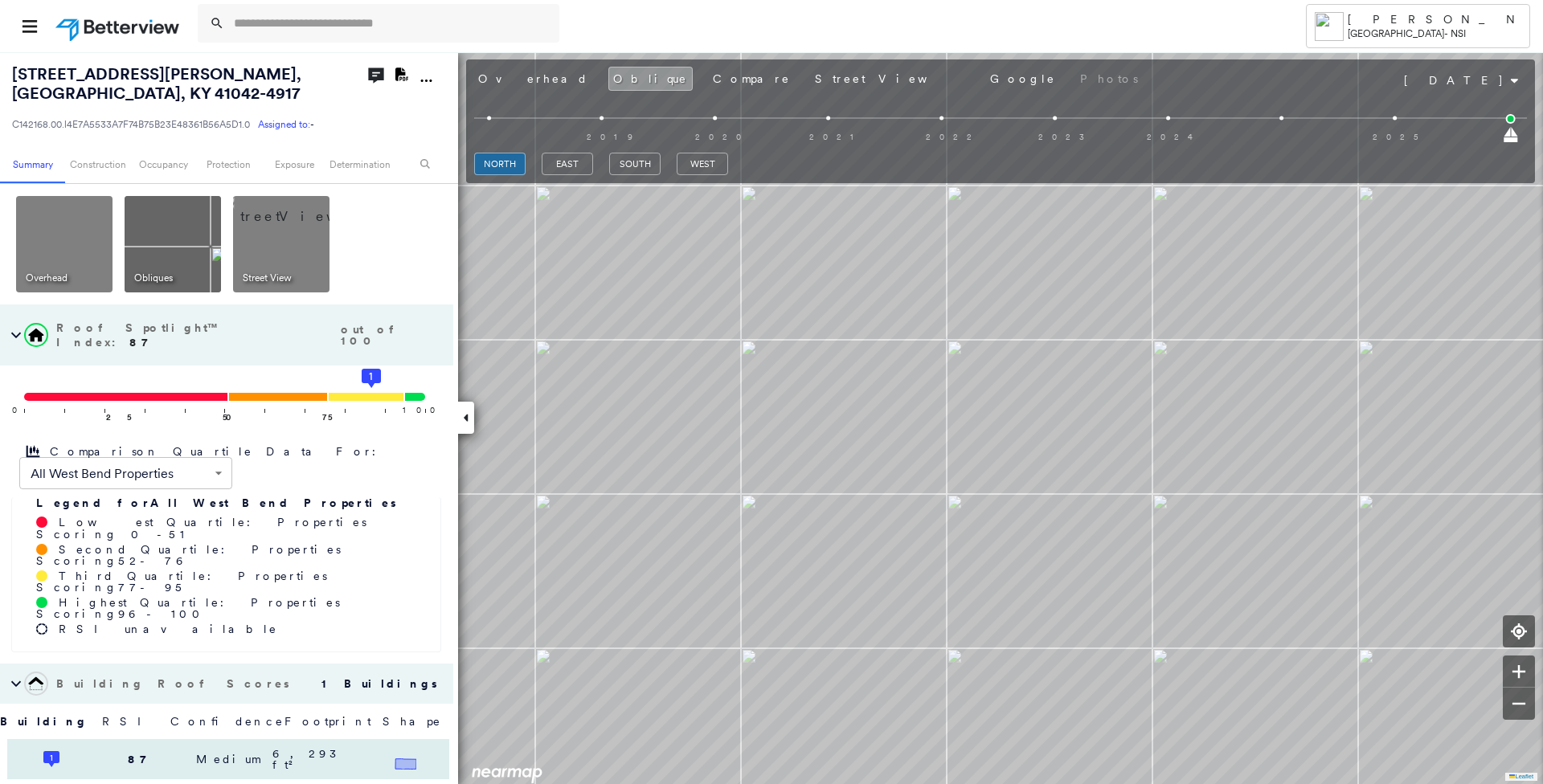 click on "1" 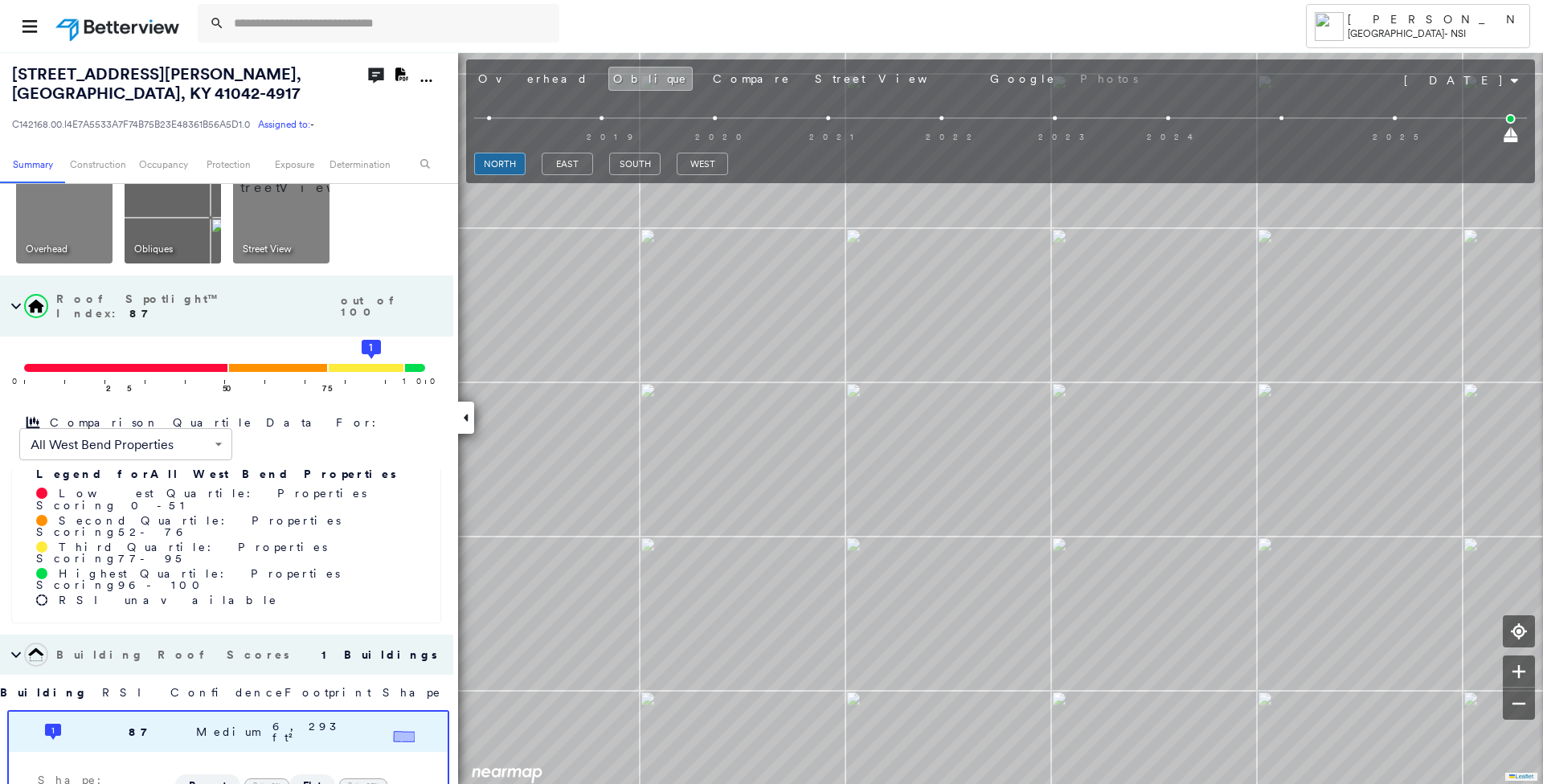 scroll, scrollTop: 0, scrollLeft: 0, axis: both 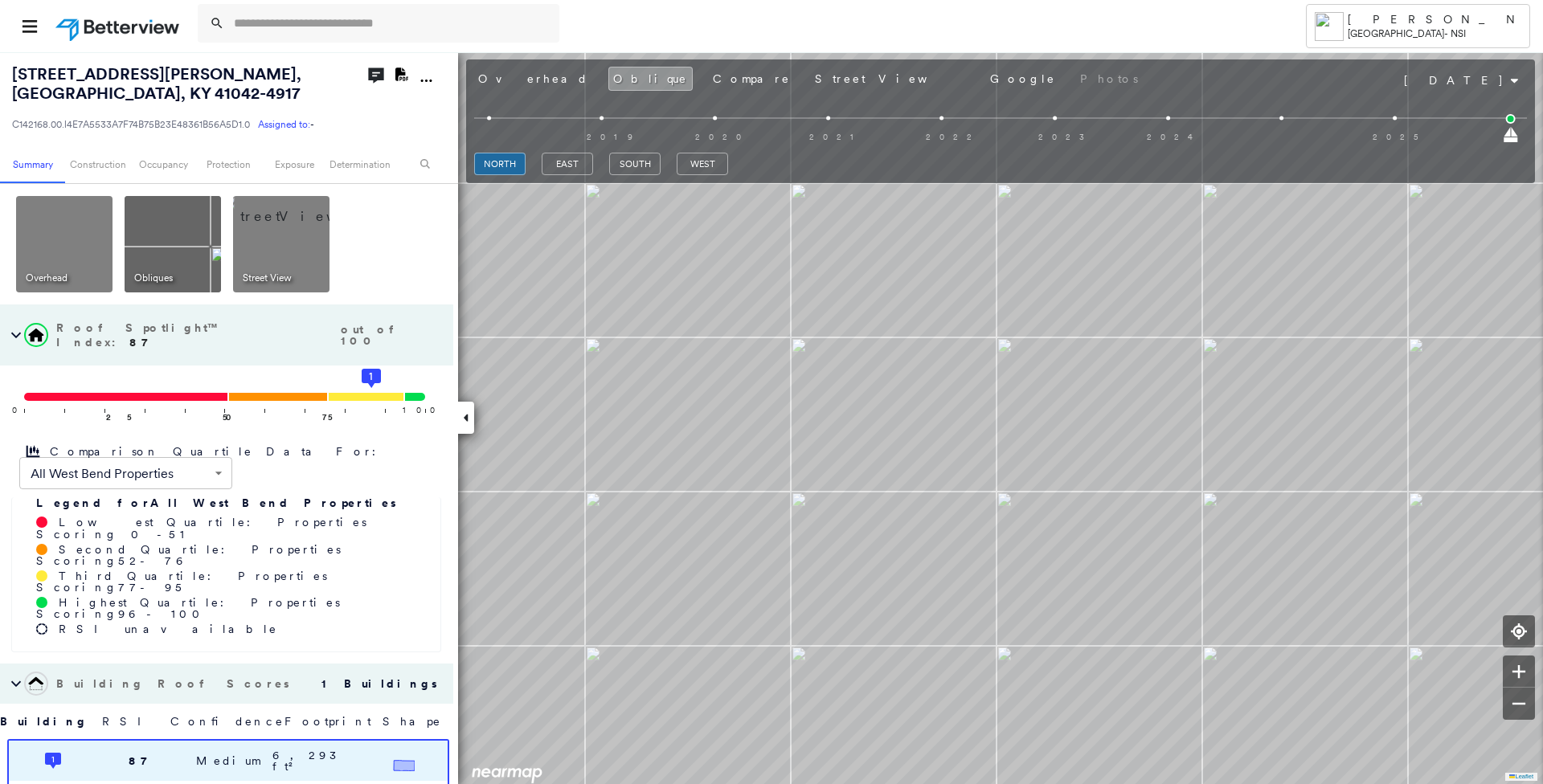 click 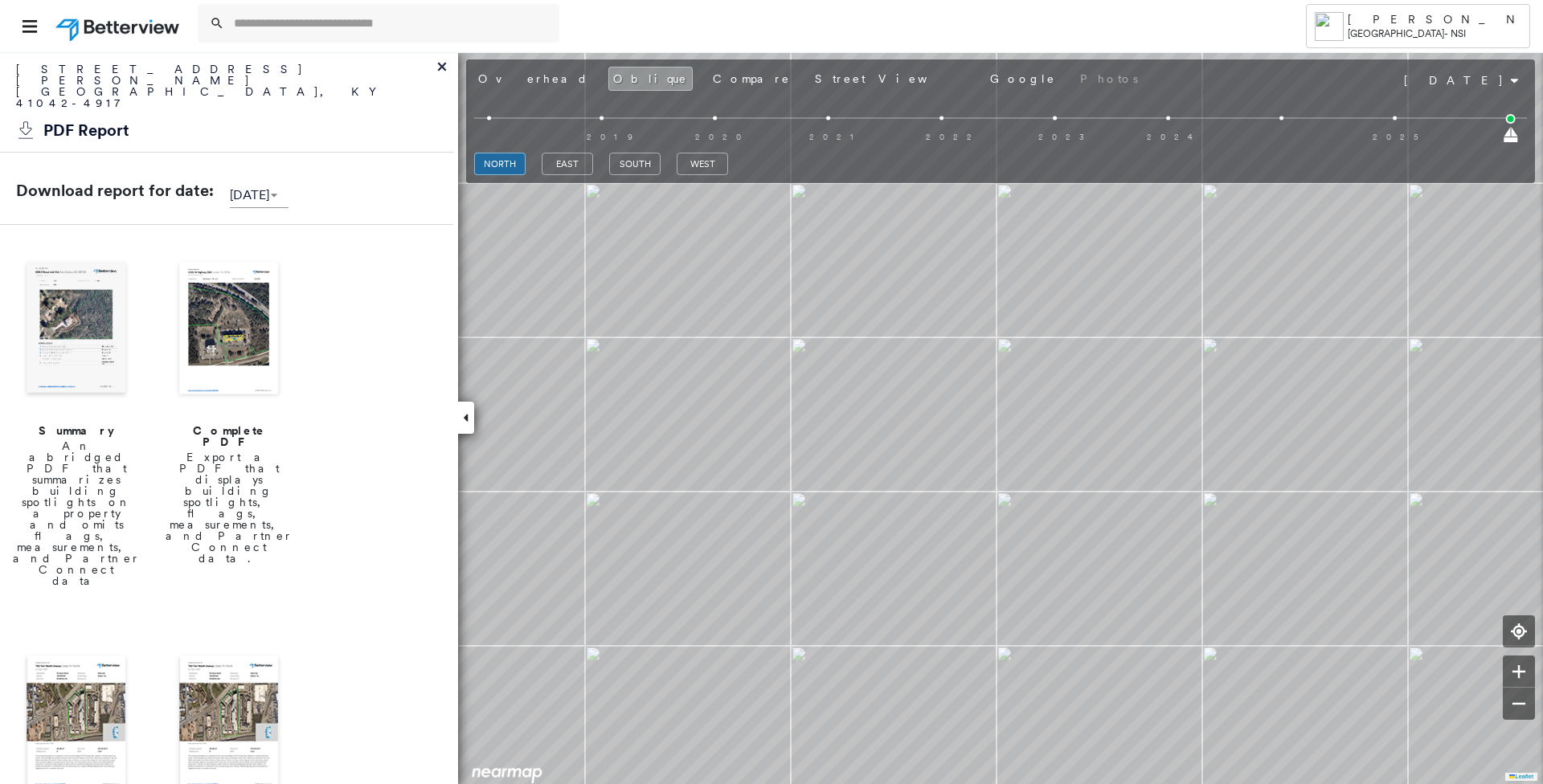 click at bounding box center (76, 329) 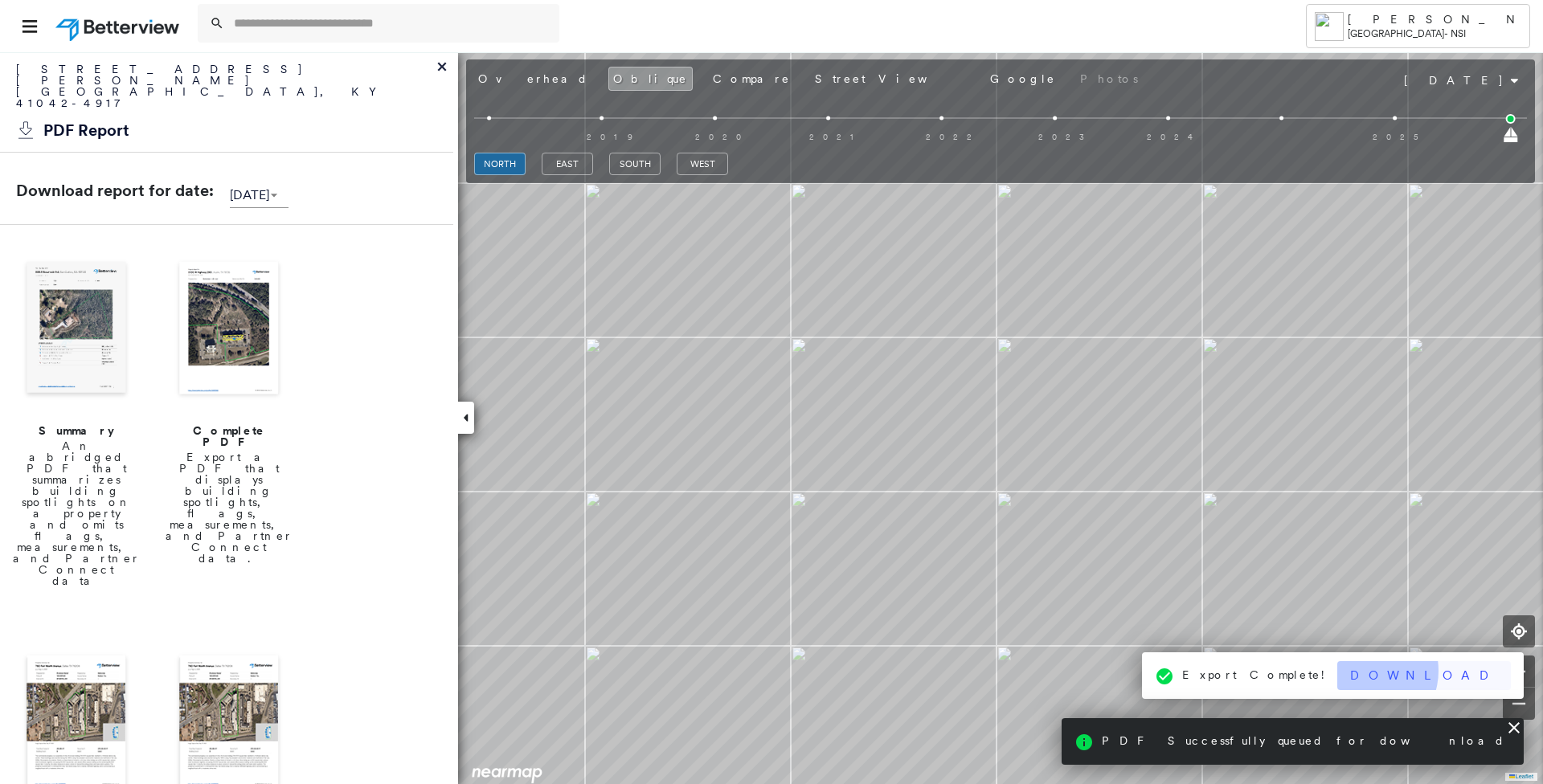 click on "Download" at bounding box center [1424, 676] 